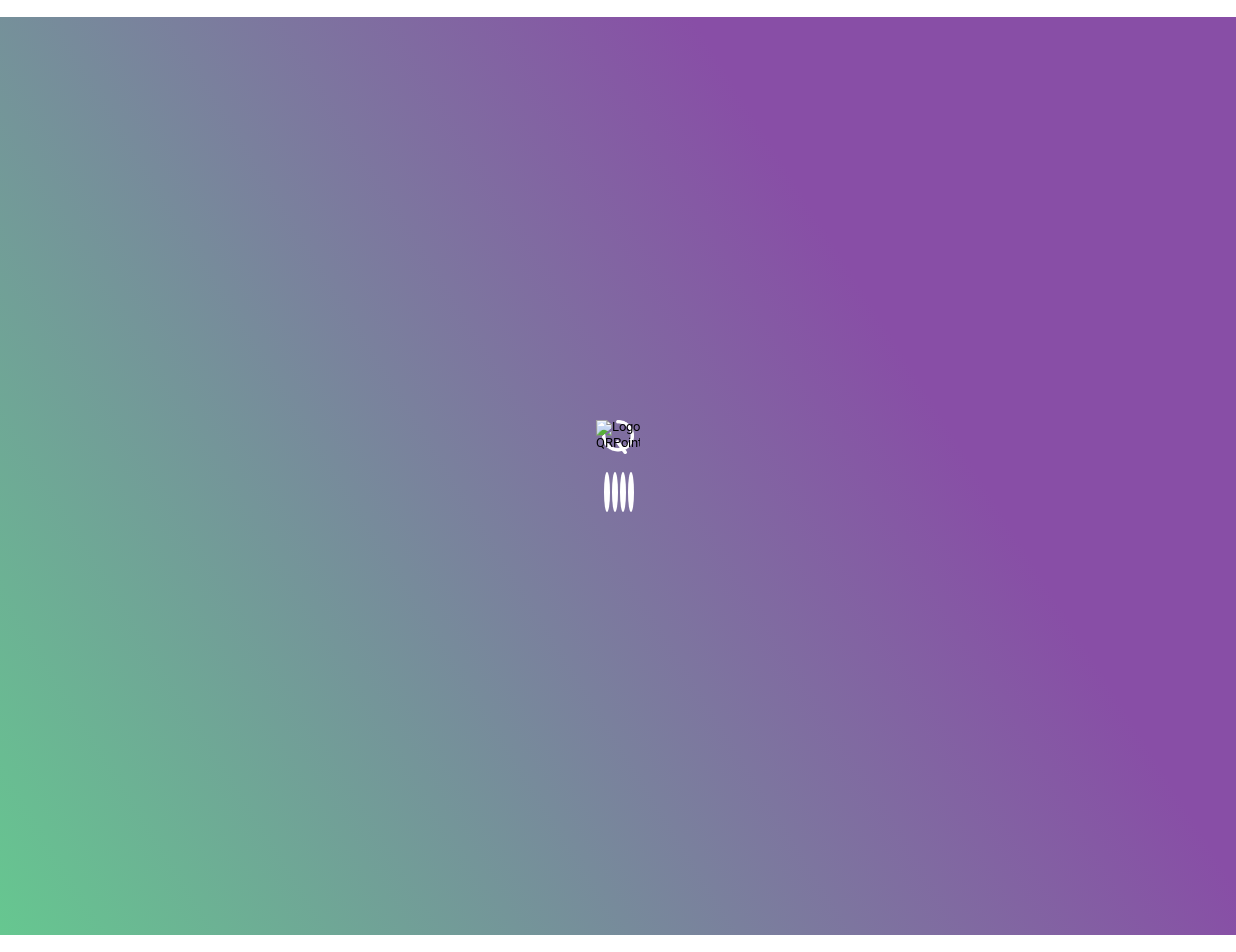 scroll, scrollTop: 0, scrollLeft: 0, axis: both 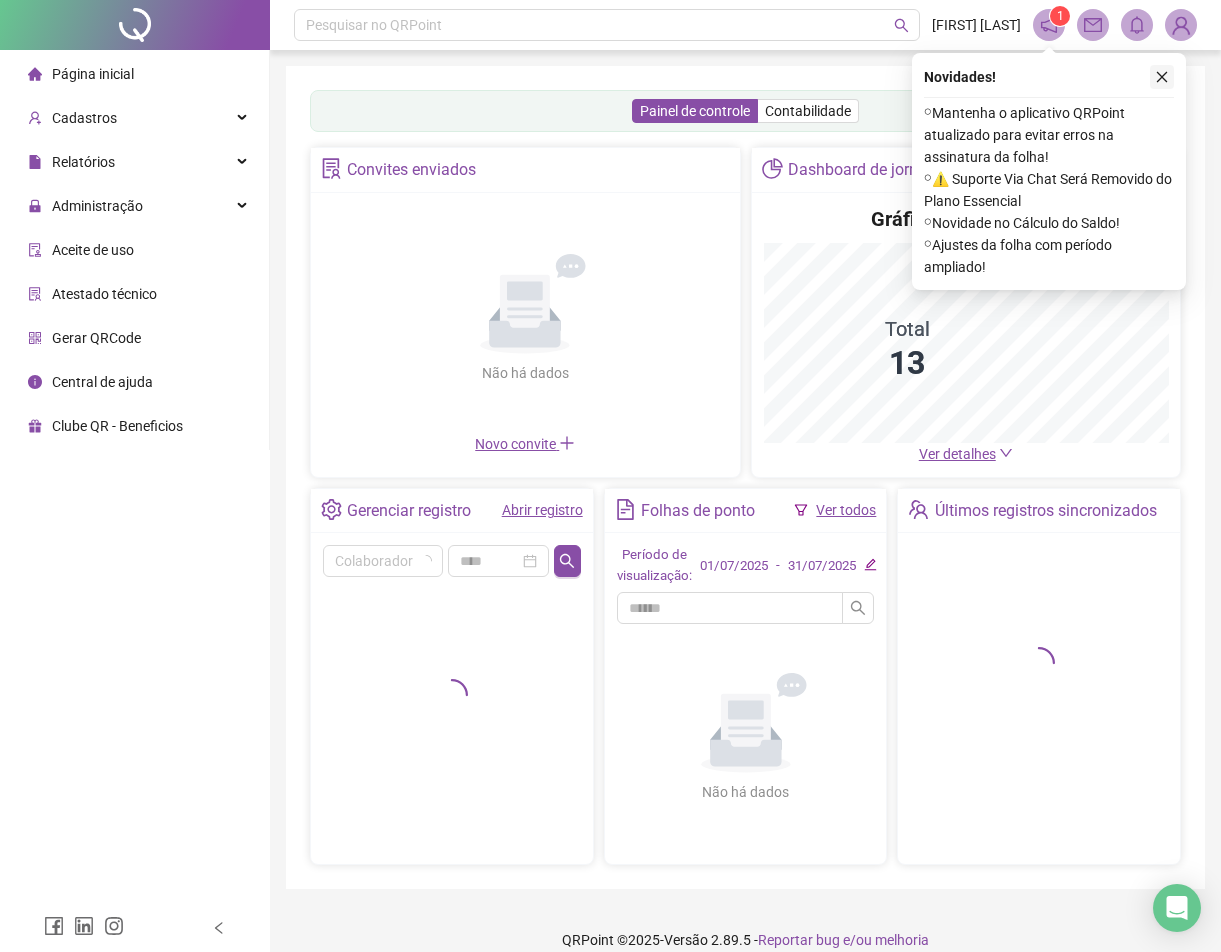click at bounding box center (1162, 77) 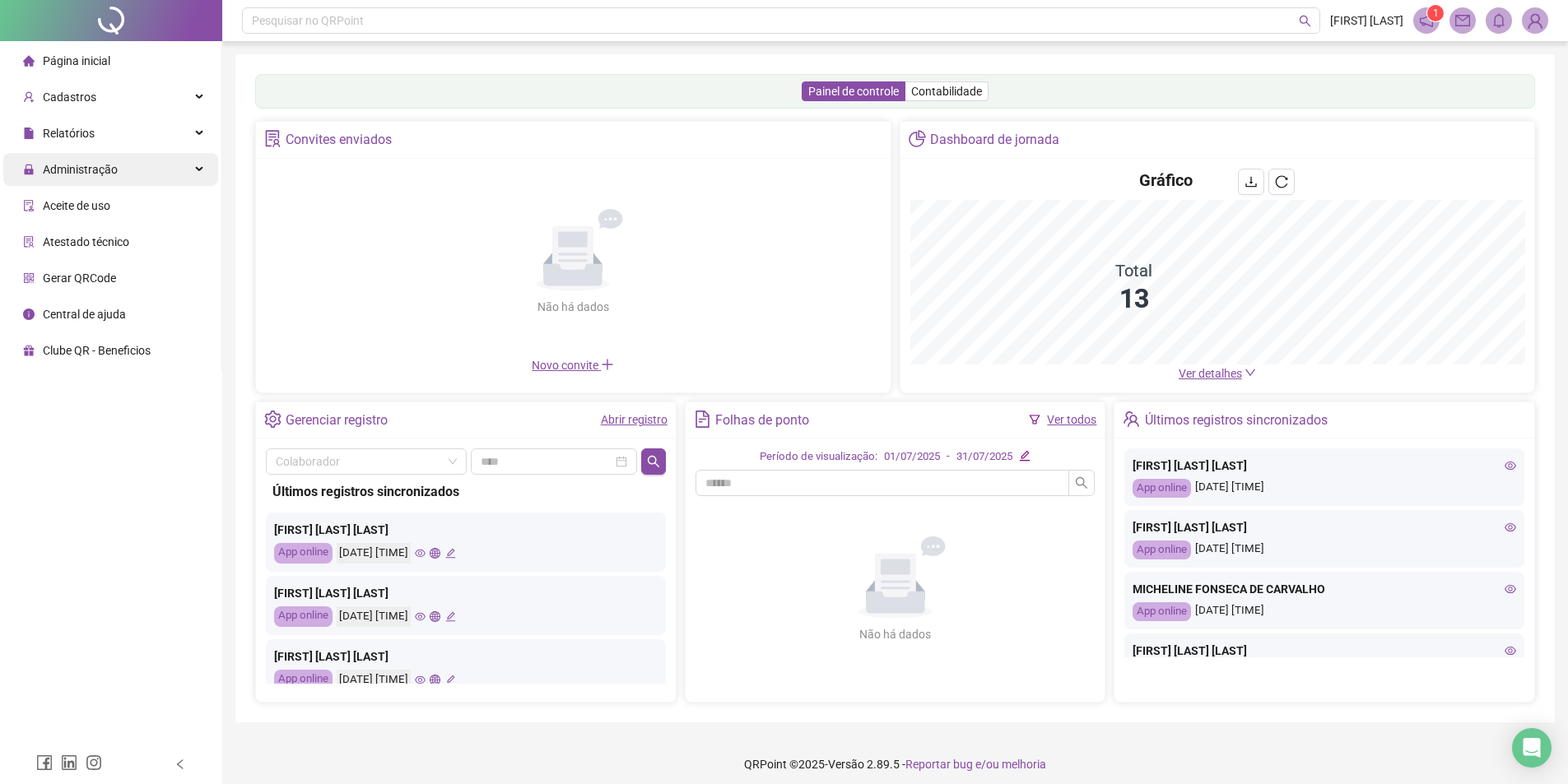 click on "Administração" at bounding box center [80, 169] 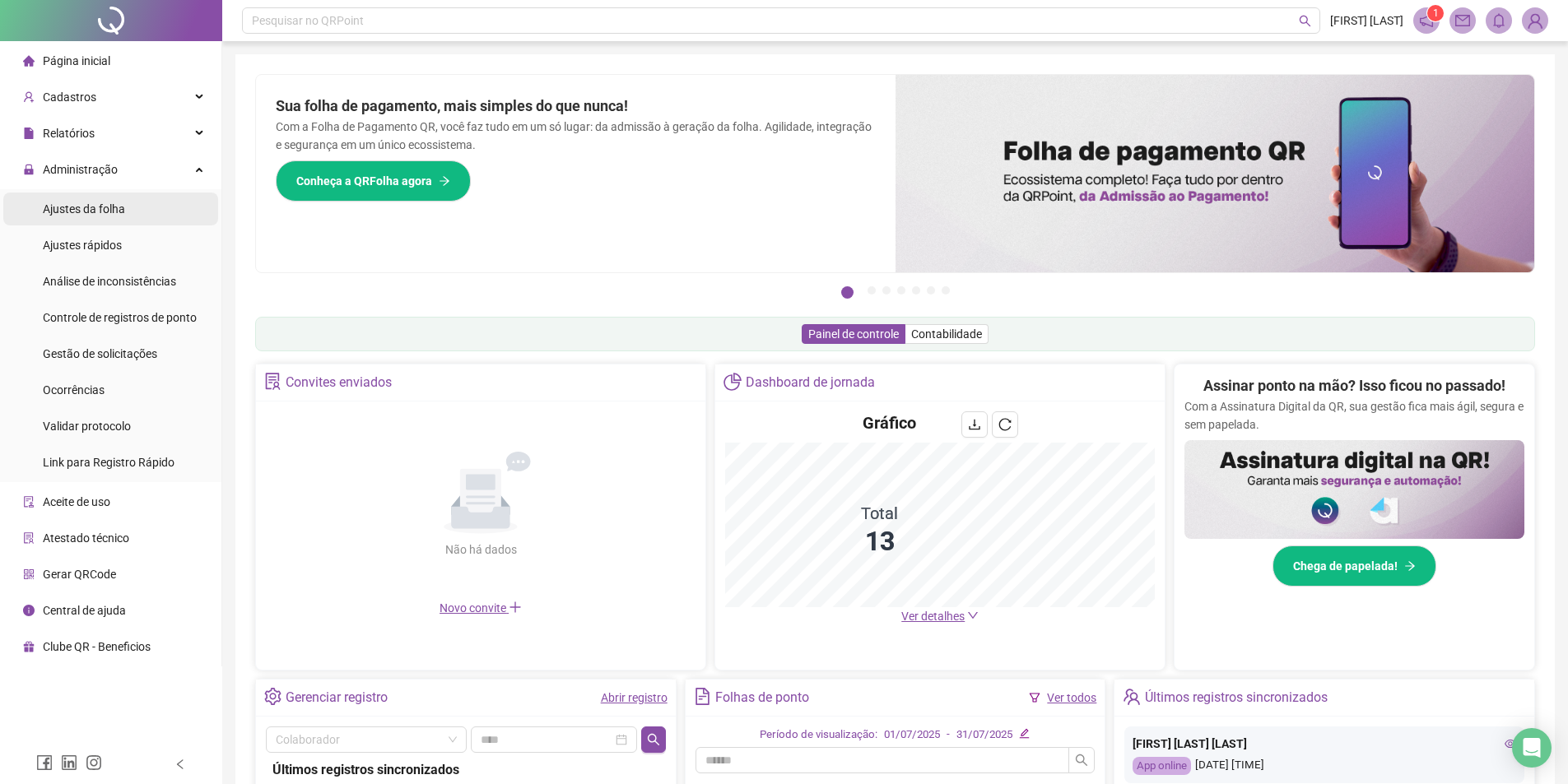click on "Ajustes da folha" at bounding box center [84, 209] 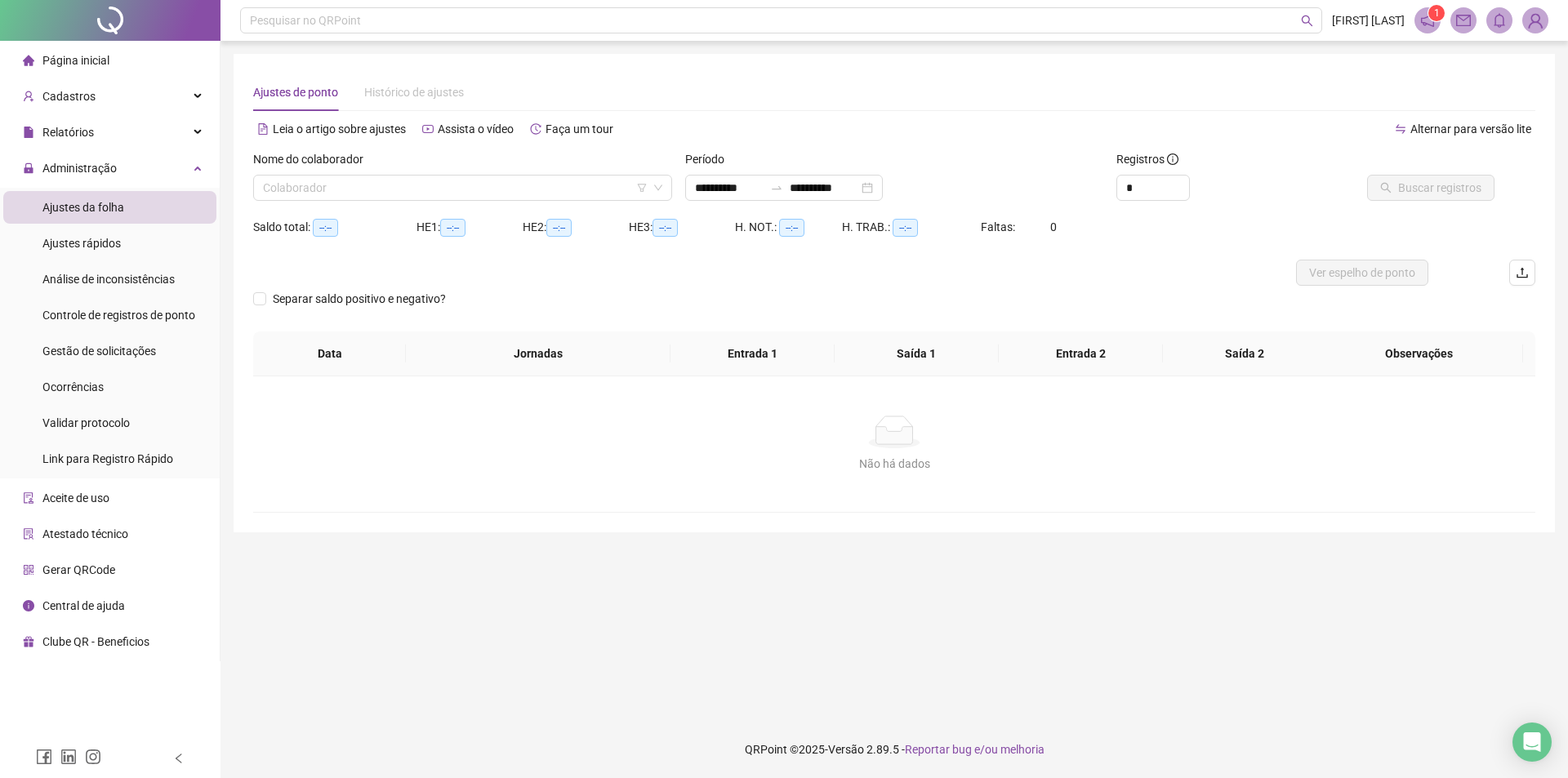 click on "Nome do colaborador" at bounding box center [462, 162] 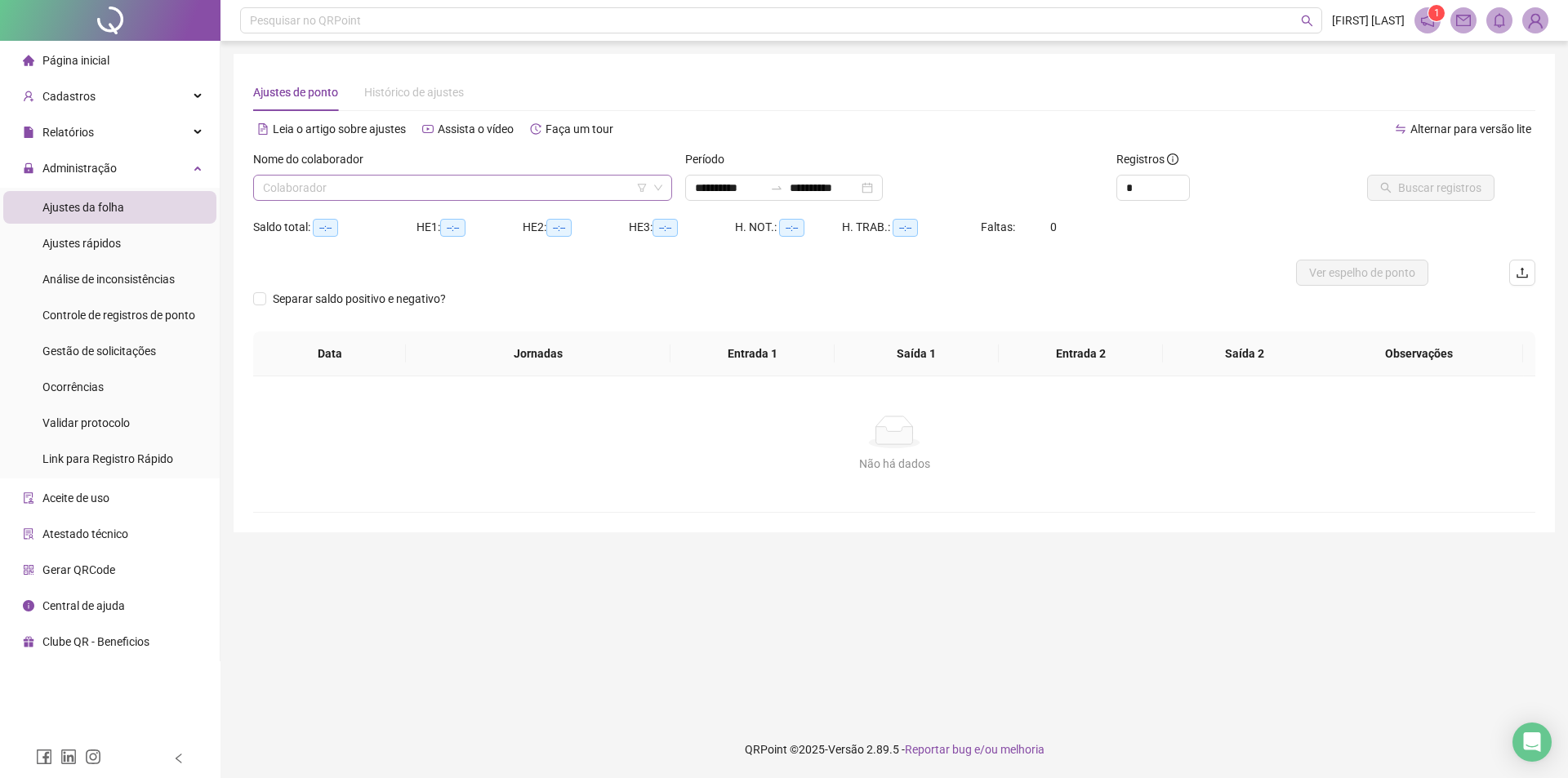 click at bounding box center [455, 188] 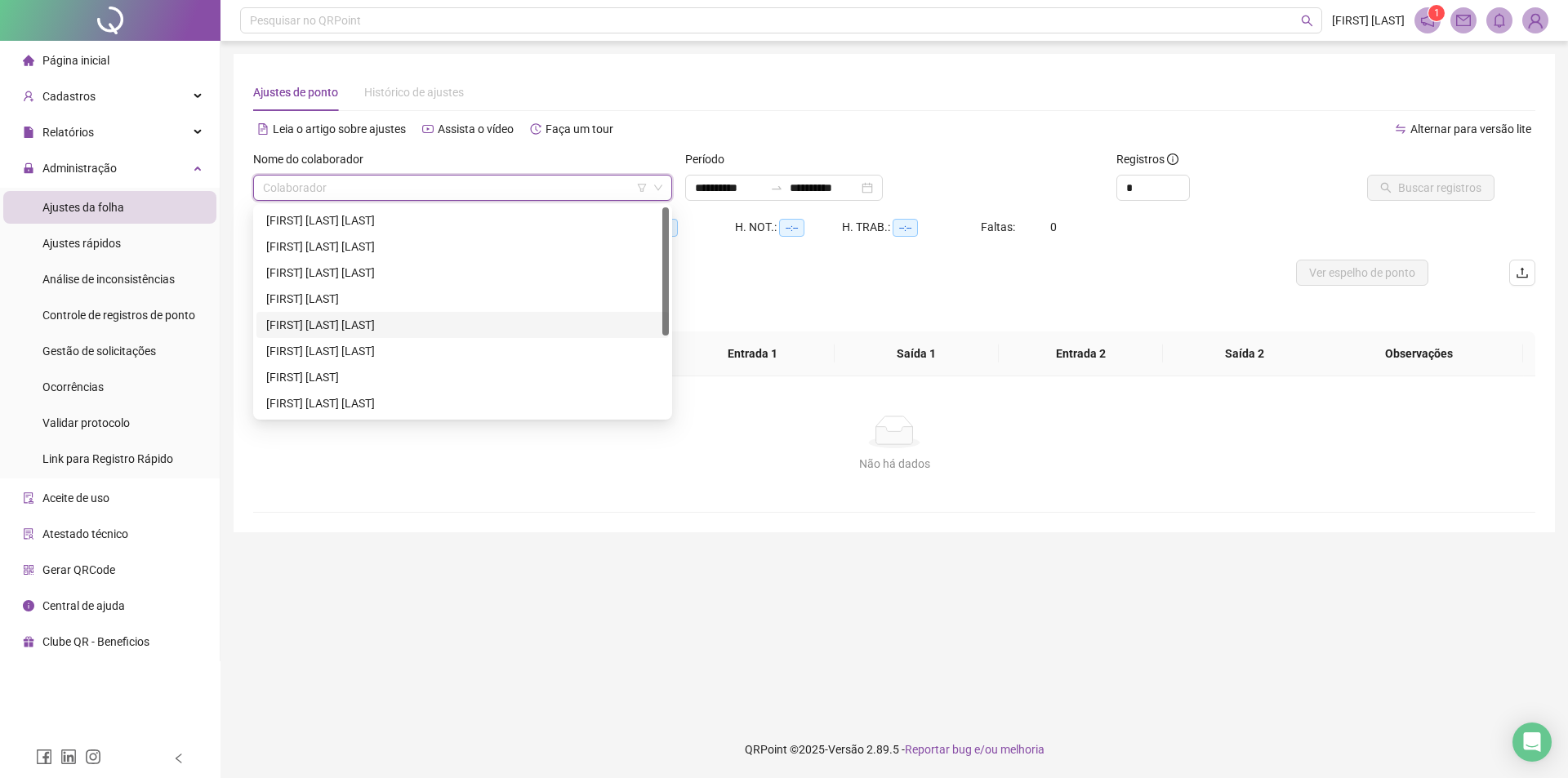 click on "[FIRST] [LAST] [LAST]" at bounding box center [462, 325] 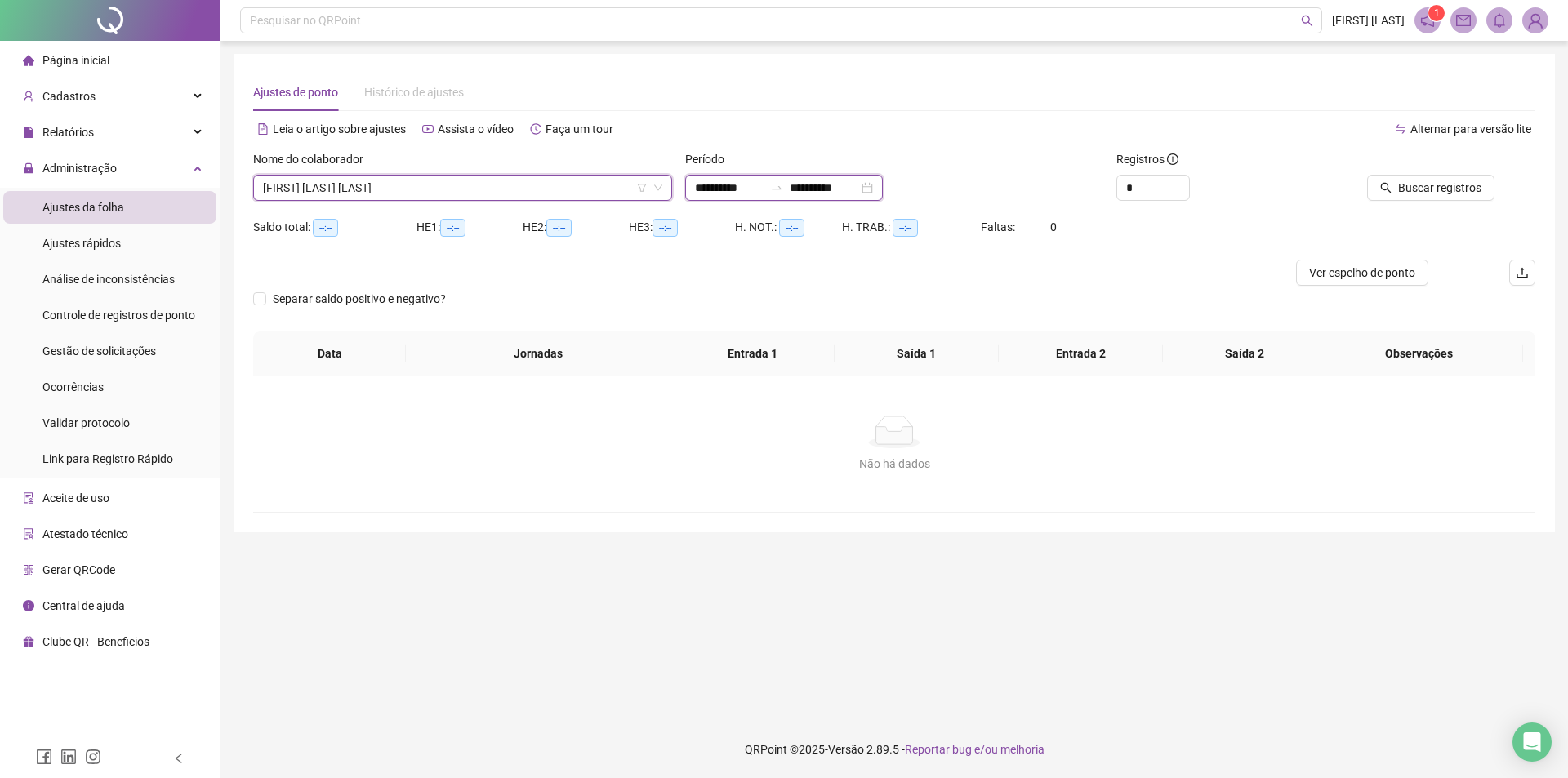 click on "**********" at bounding box center (729, 188) 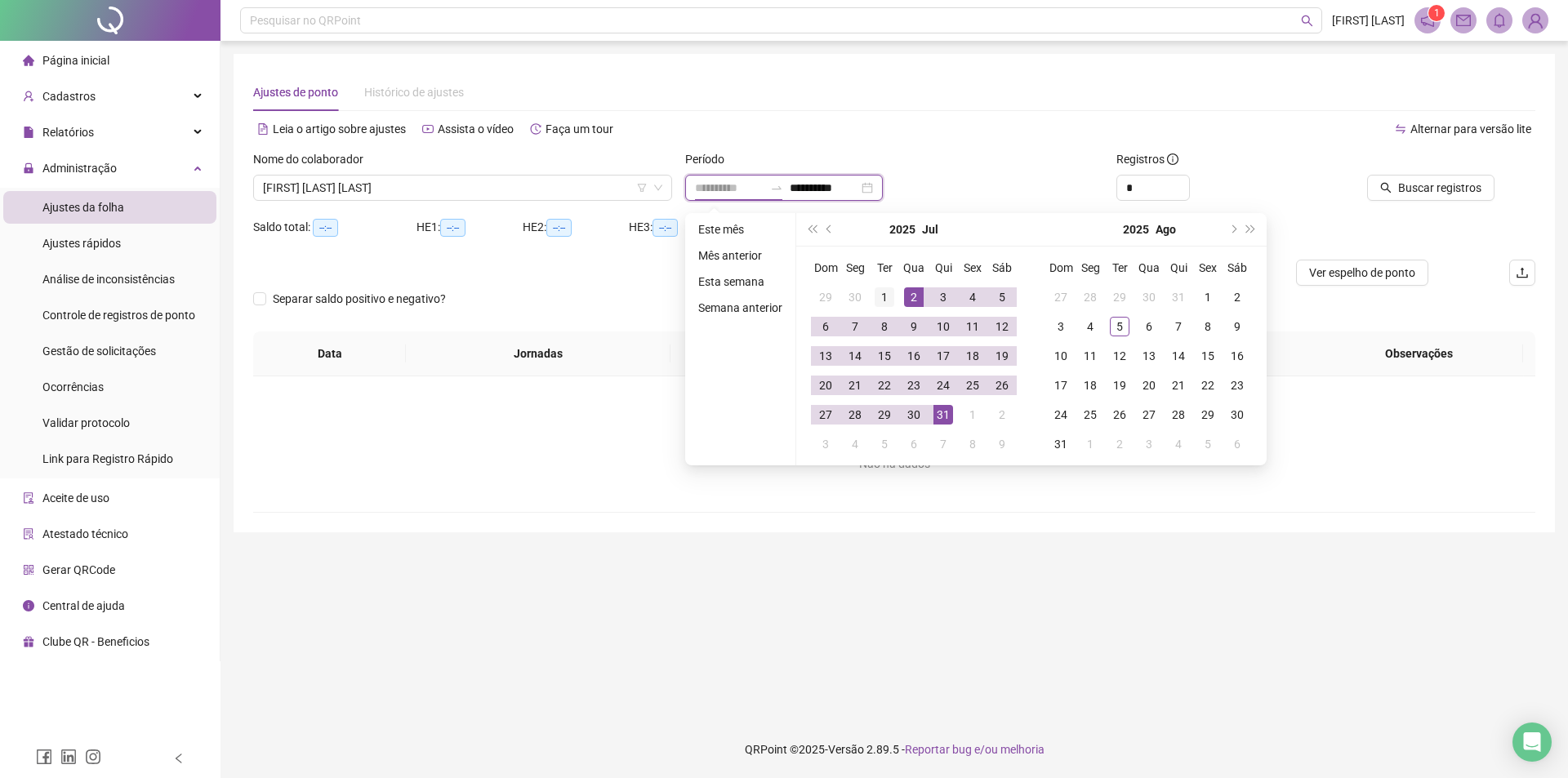 type on "**********" 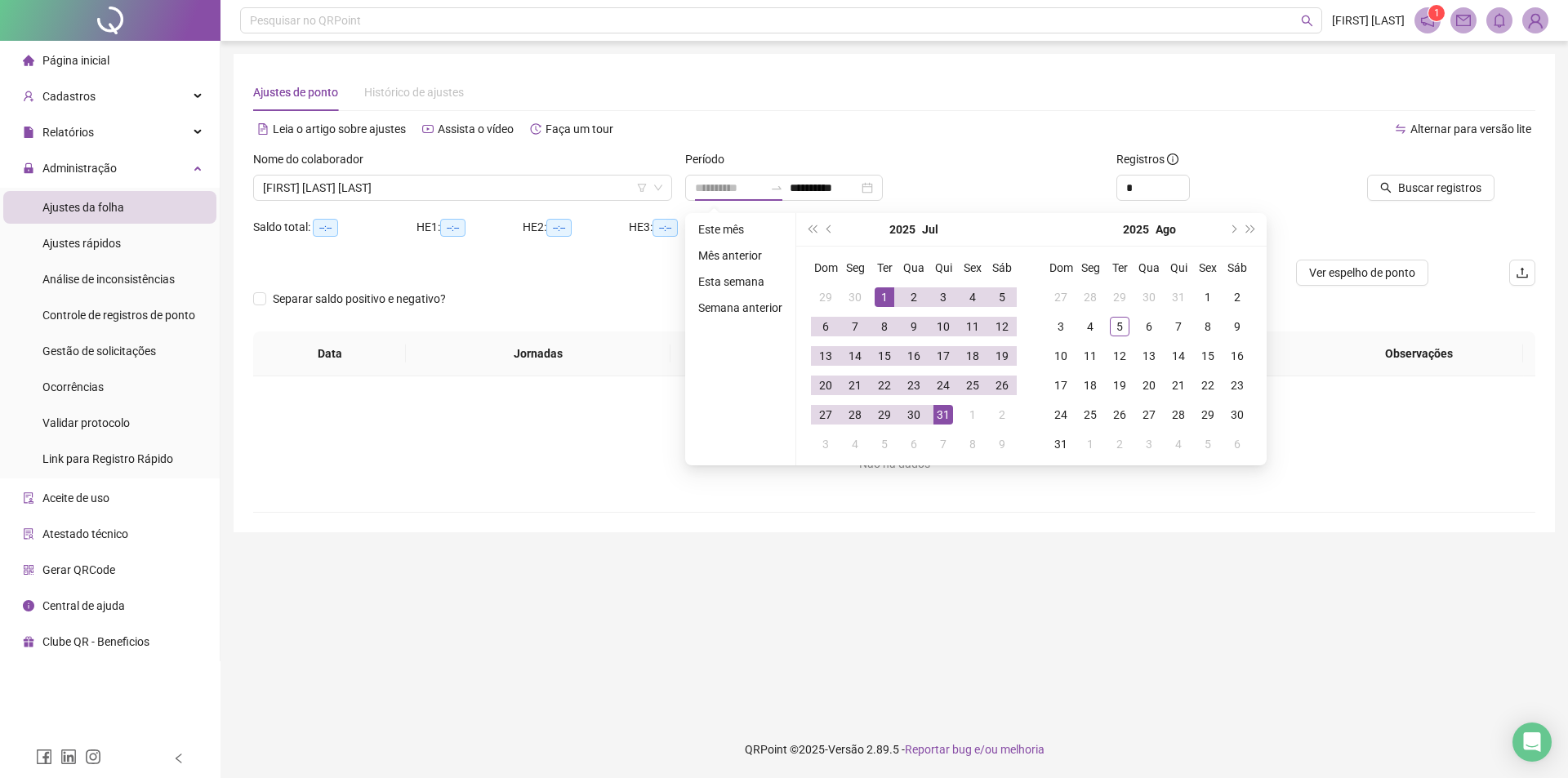 click on "1" at bounding box center [884, 297] 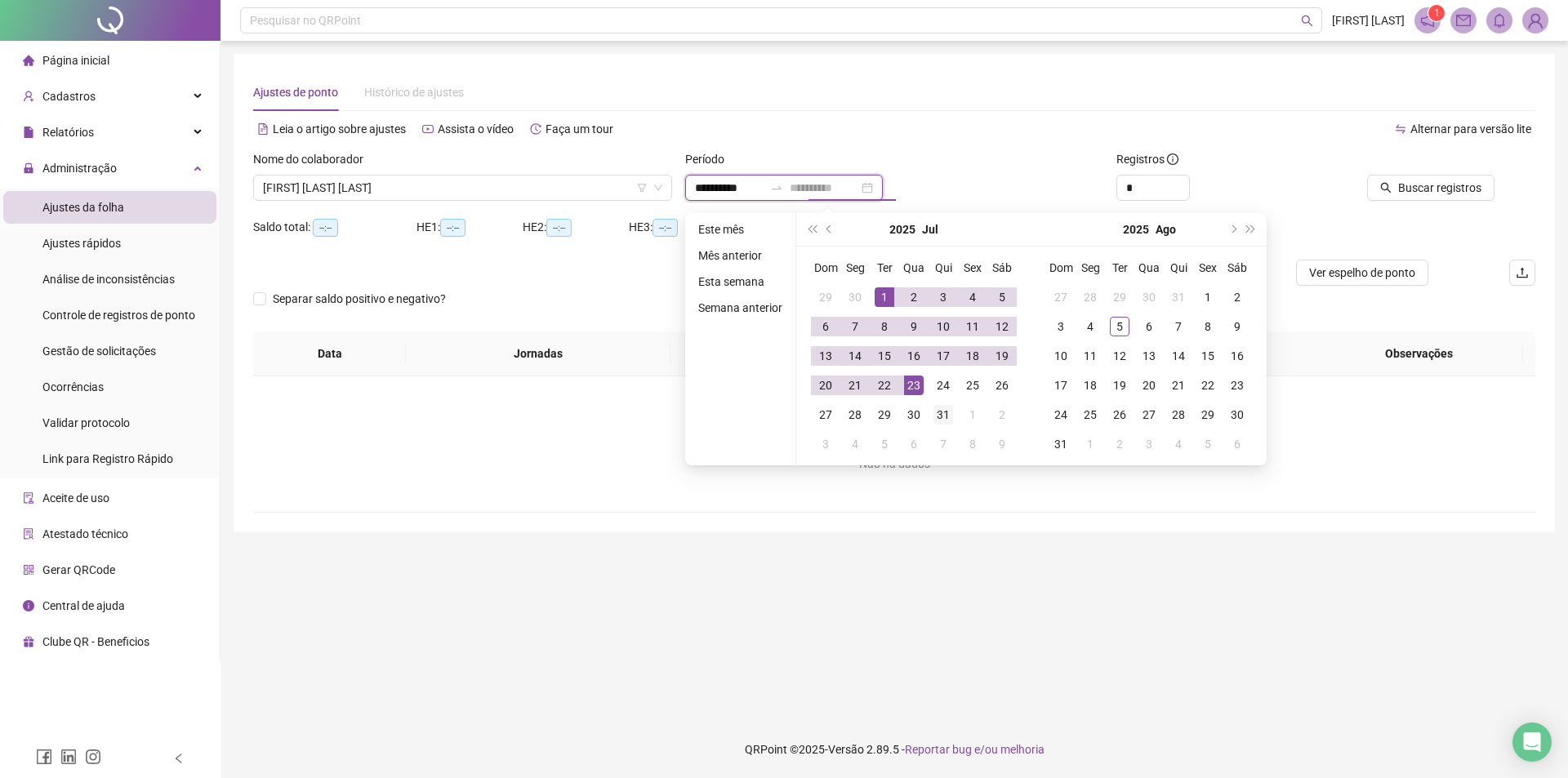 type on "**********" 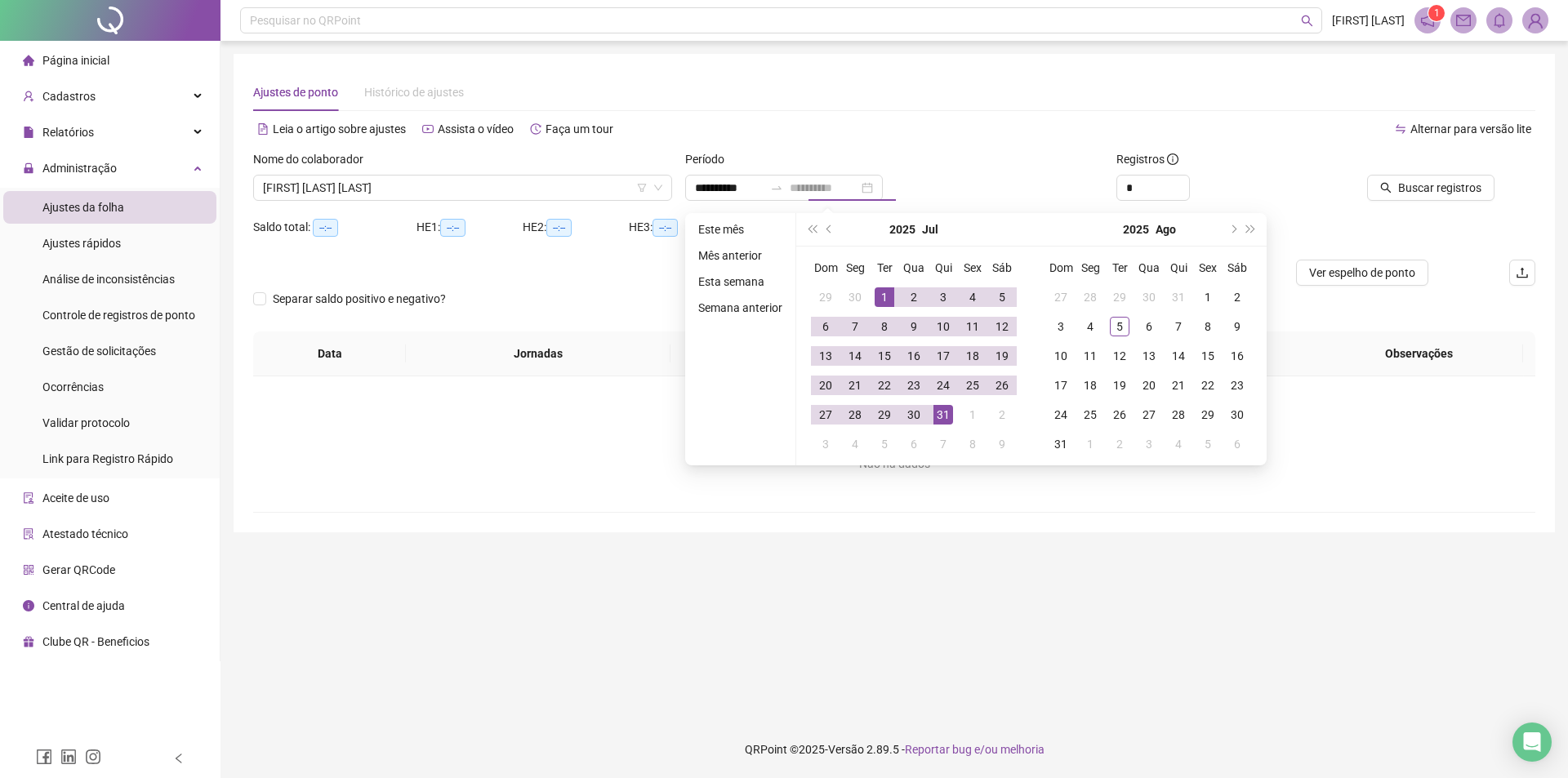 click on "31" at bounding box center [943, 415] 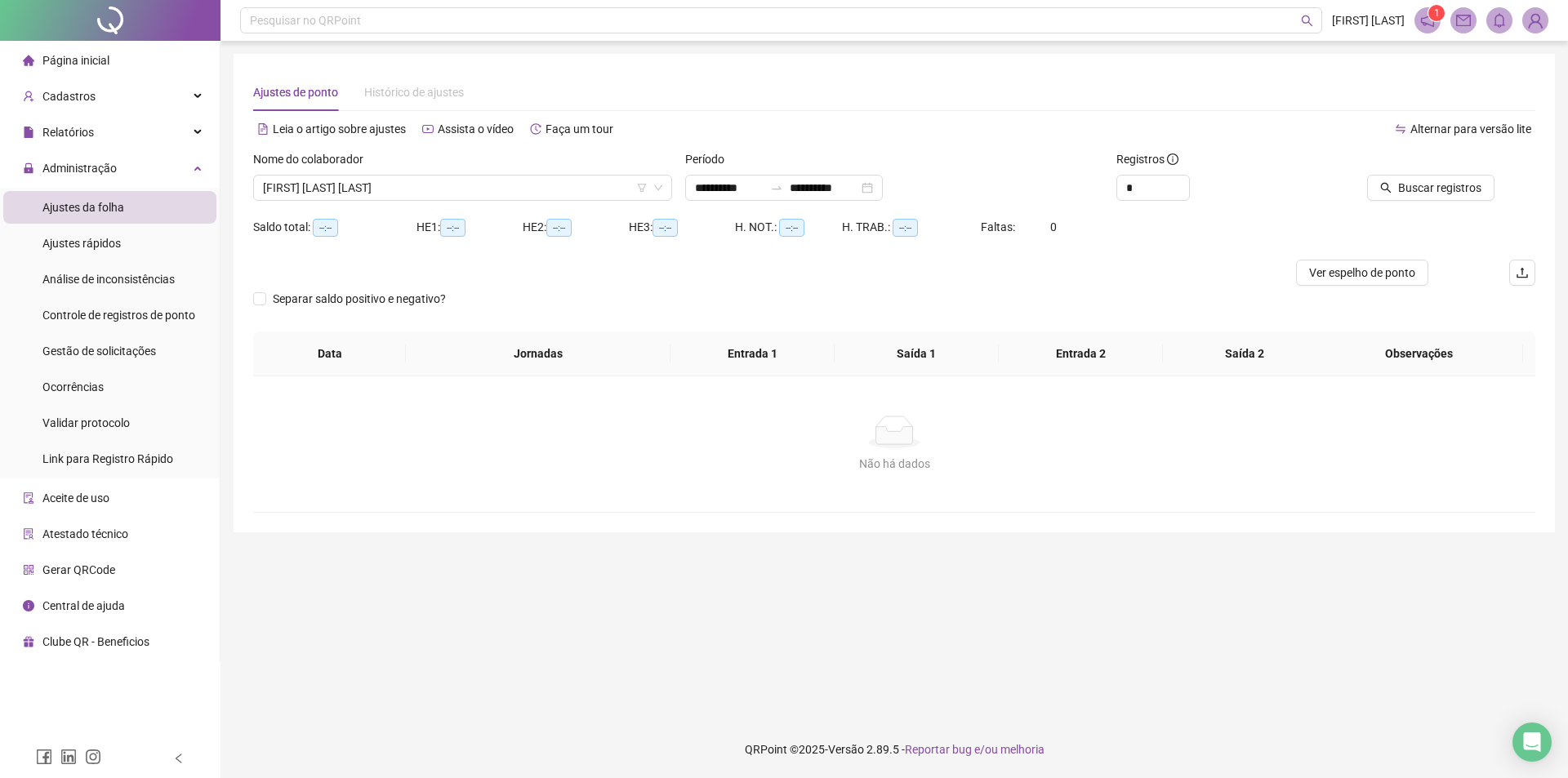 click on "**********" at bounding box center (894, 380) 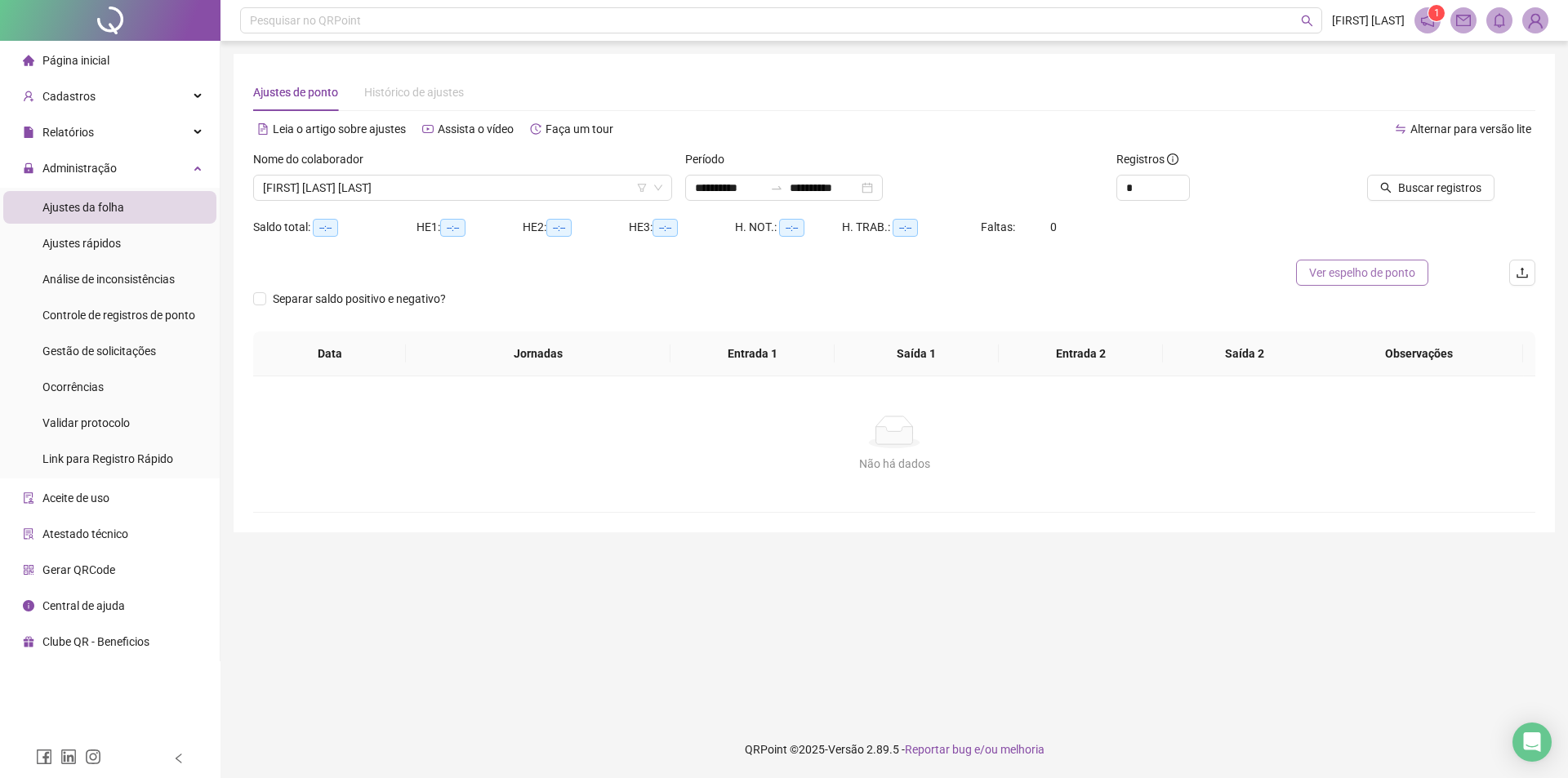 click on "Ver espelho de ponto" at bounding box center [1362, 273] 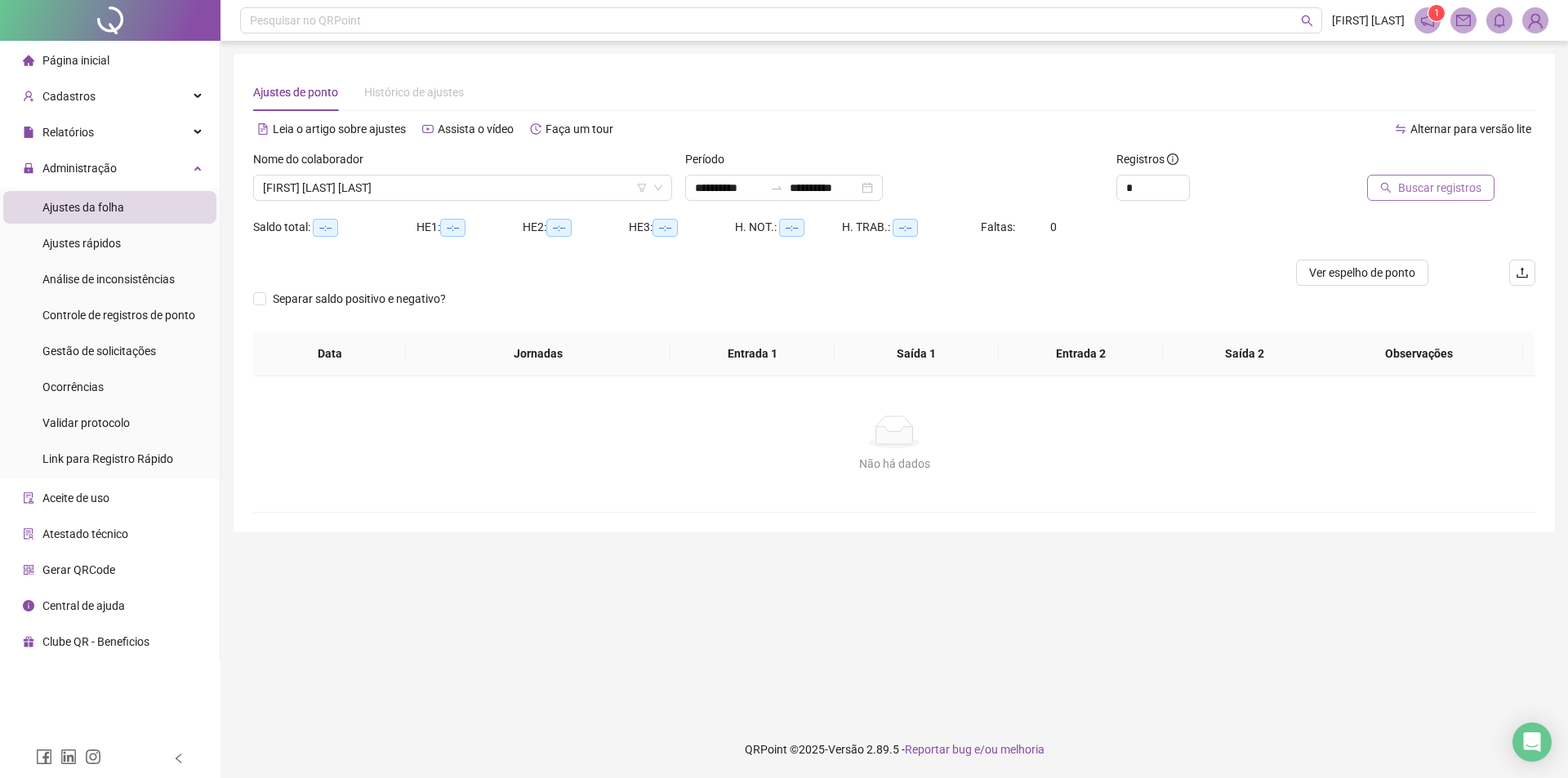 click on "Buscar registros" at bounding box center (1431, 188) 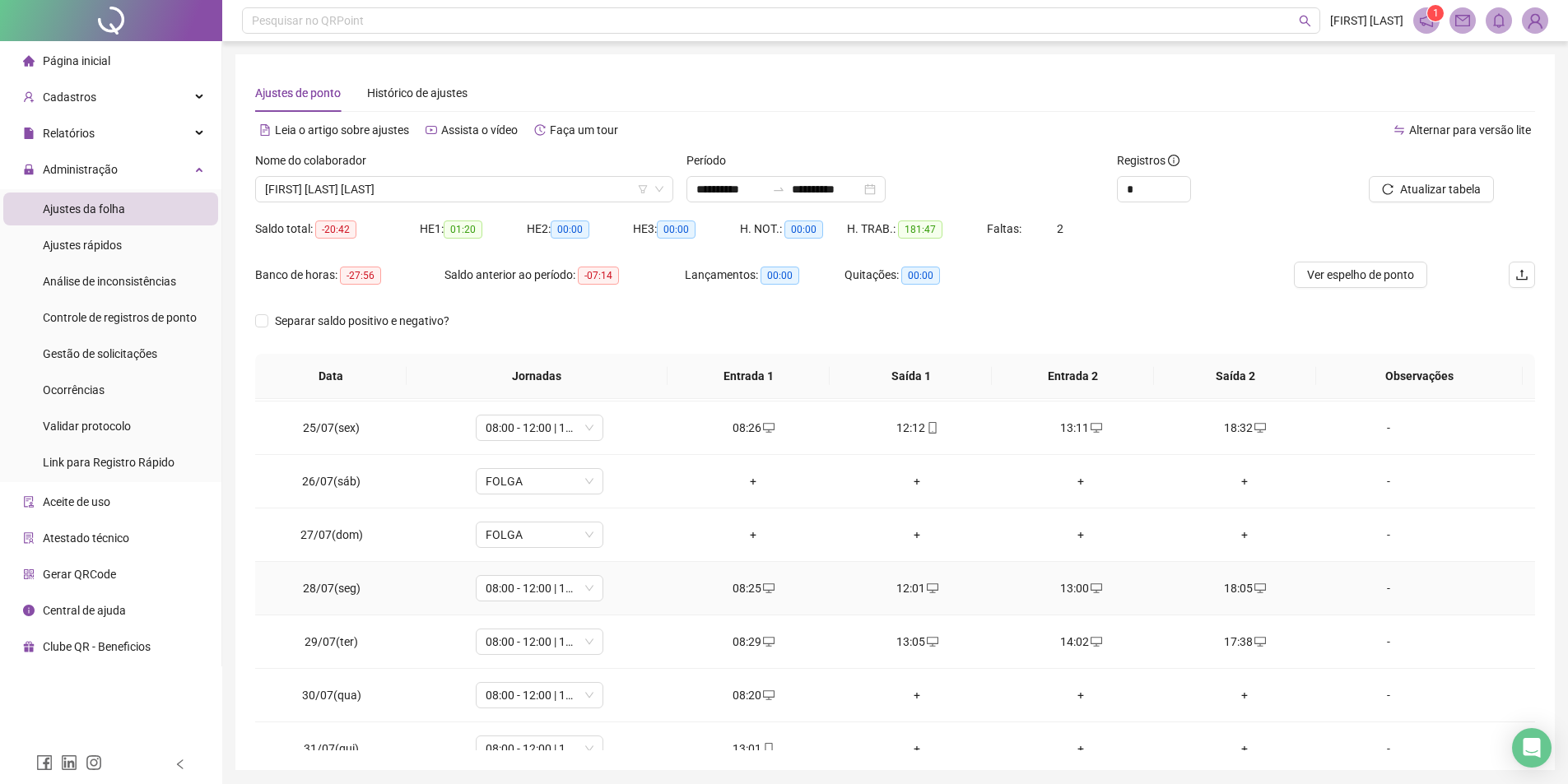 scroll, scrollTop: 1306, scrollLeft: 0, axis: vertical 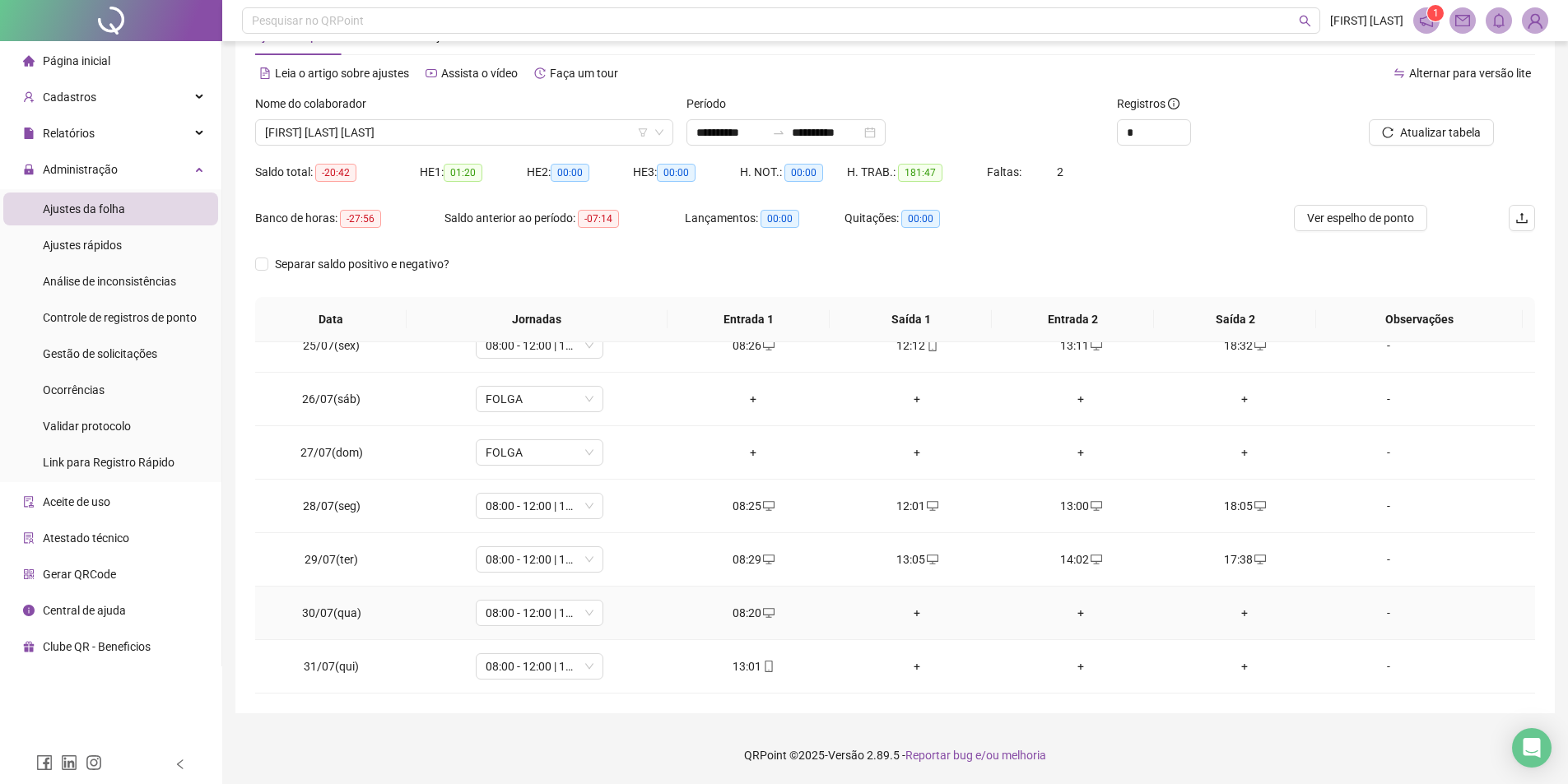 click on "+" at bounding box center (917, 613) 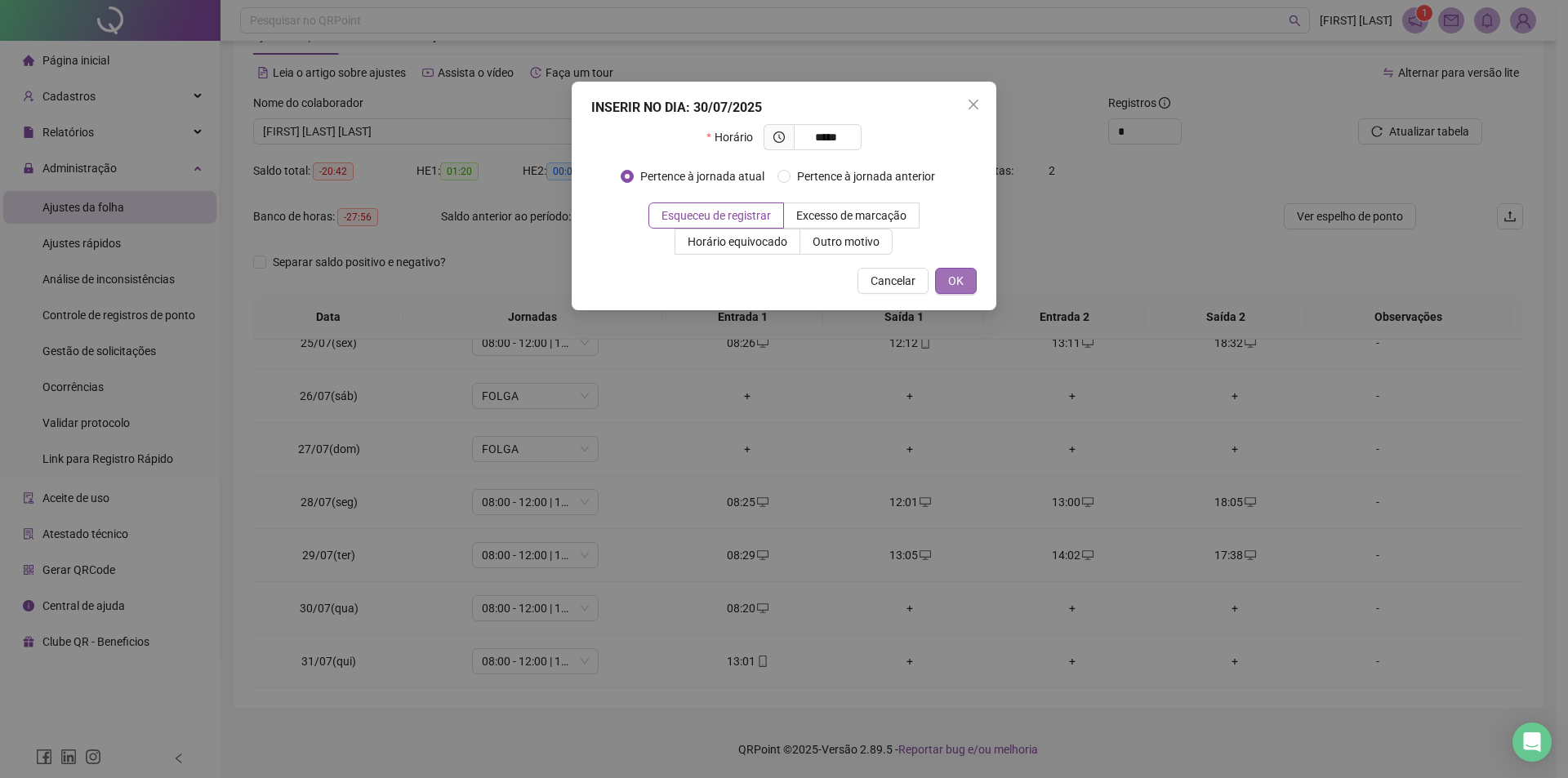 type on "*****" 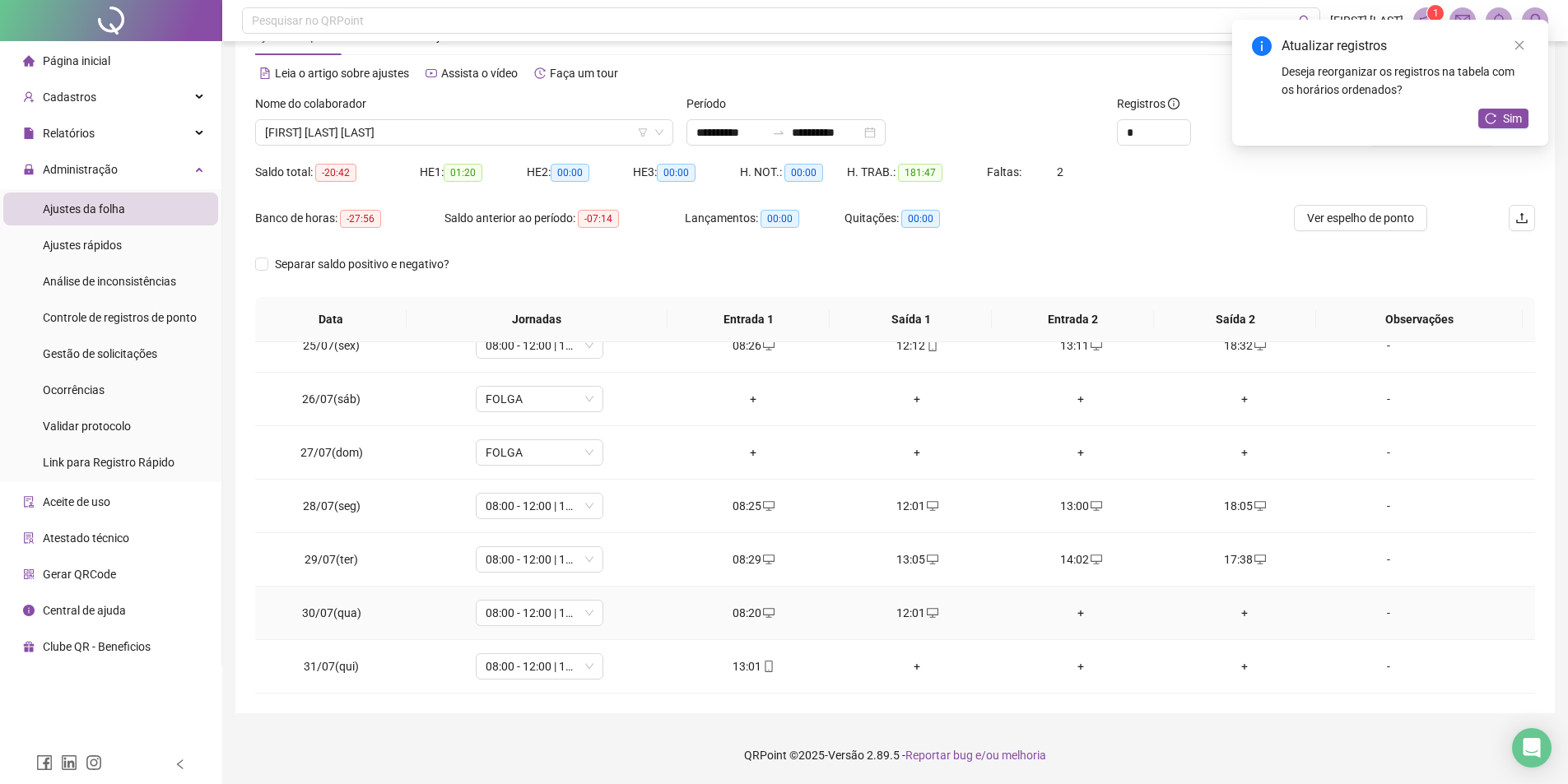 click on "+" at bounding box center [1081, 613] 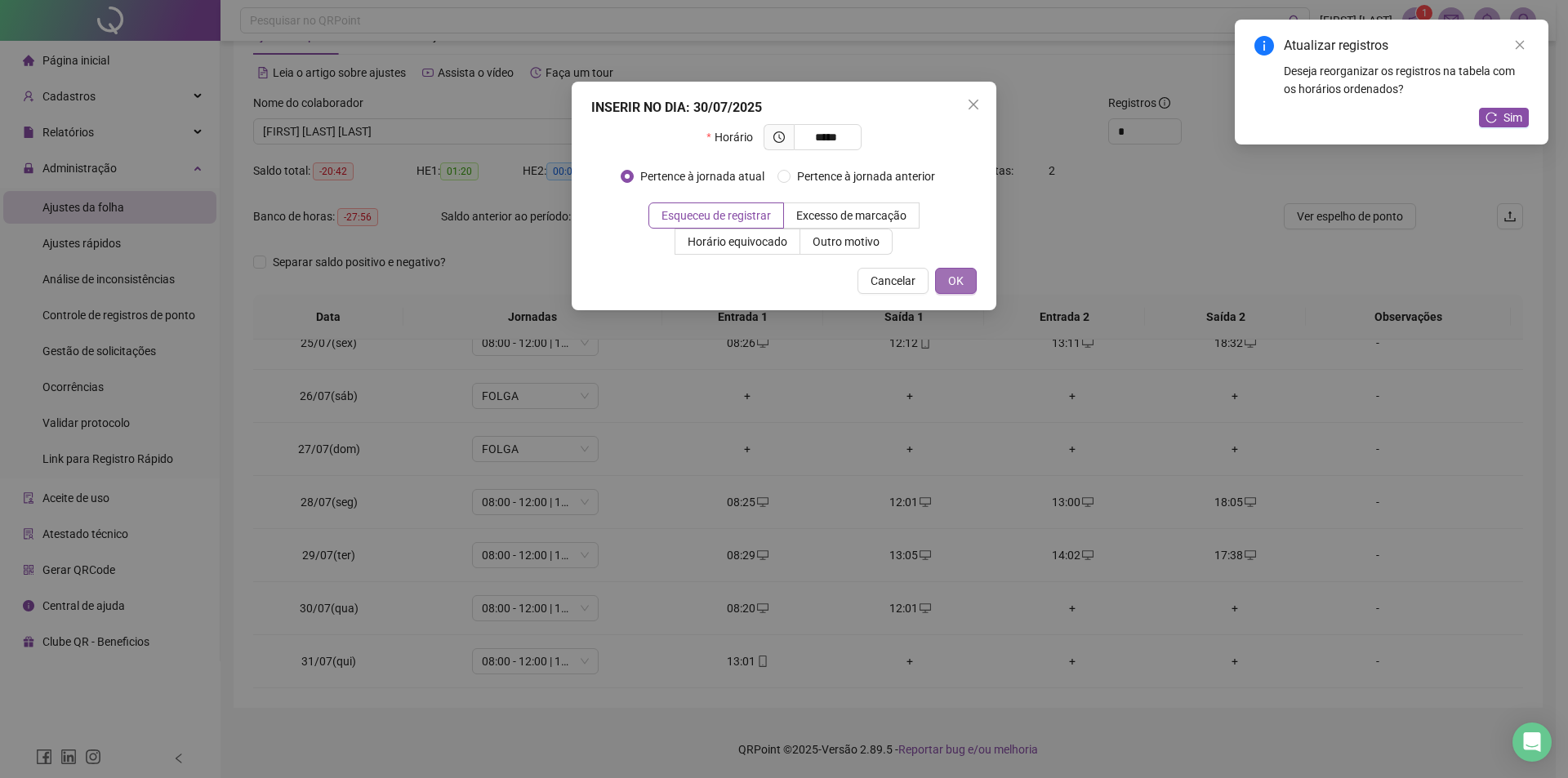 type on "*****" 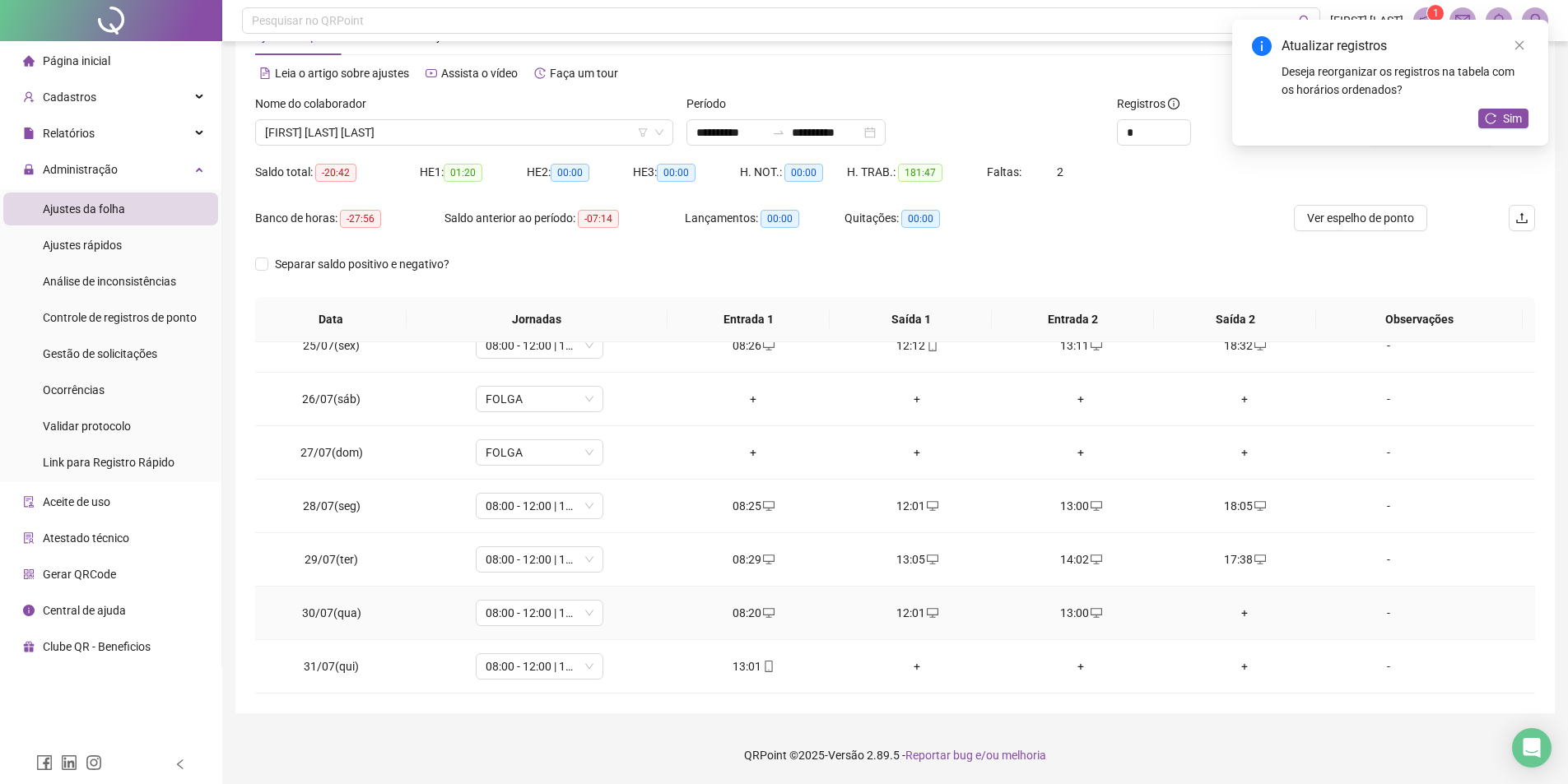 click on "+" at bounding box center (1245, 613) 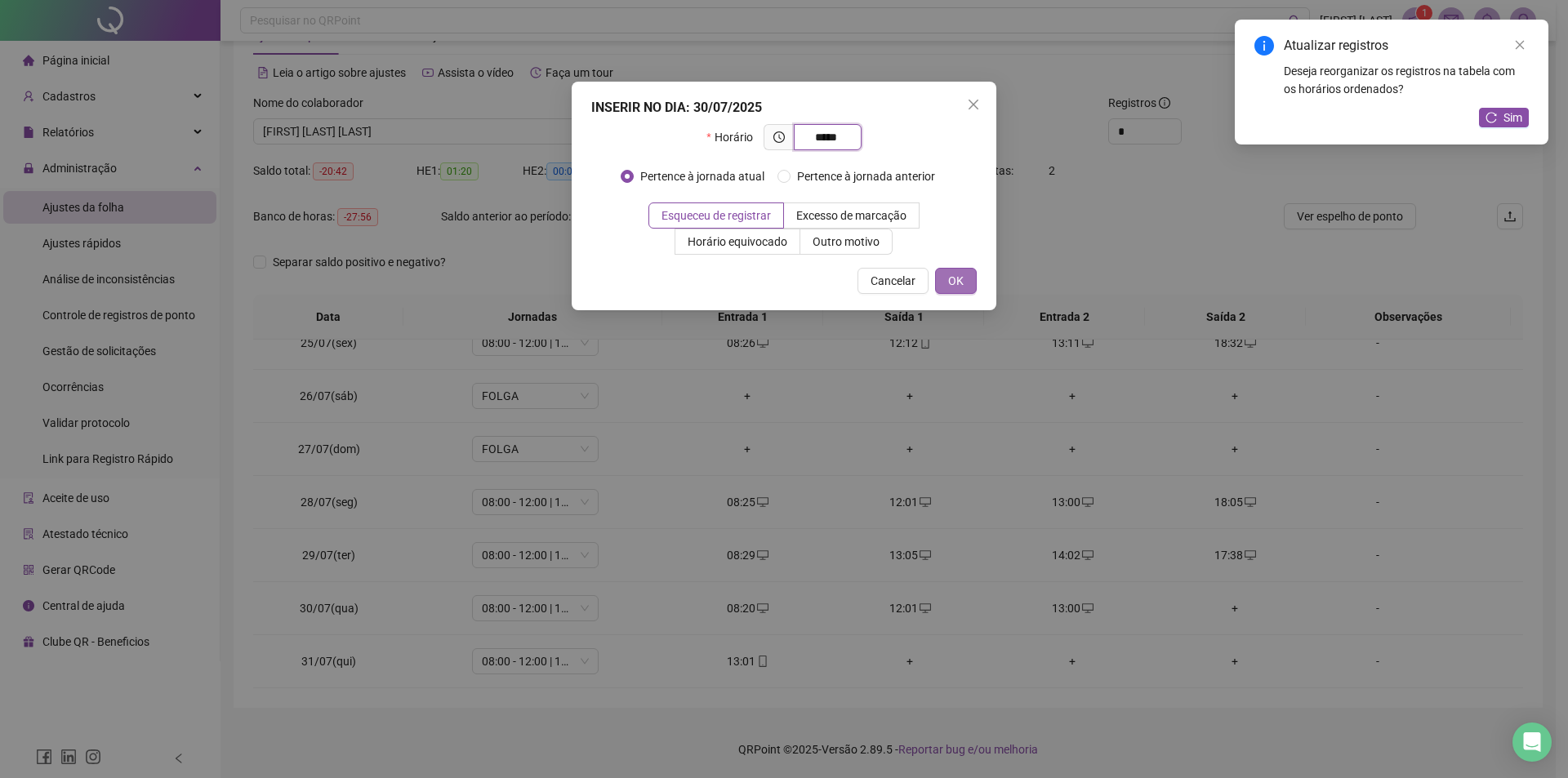 type on "*****" 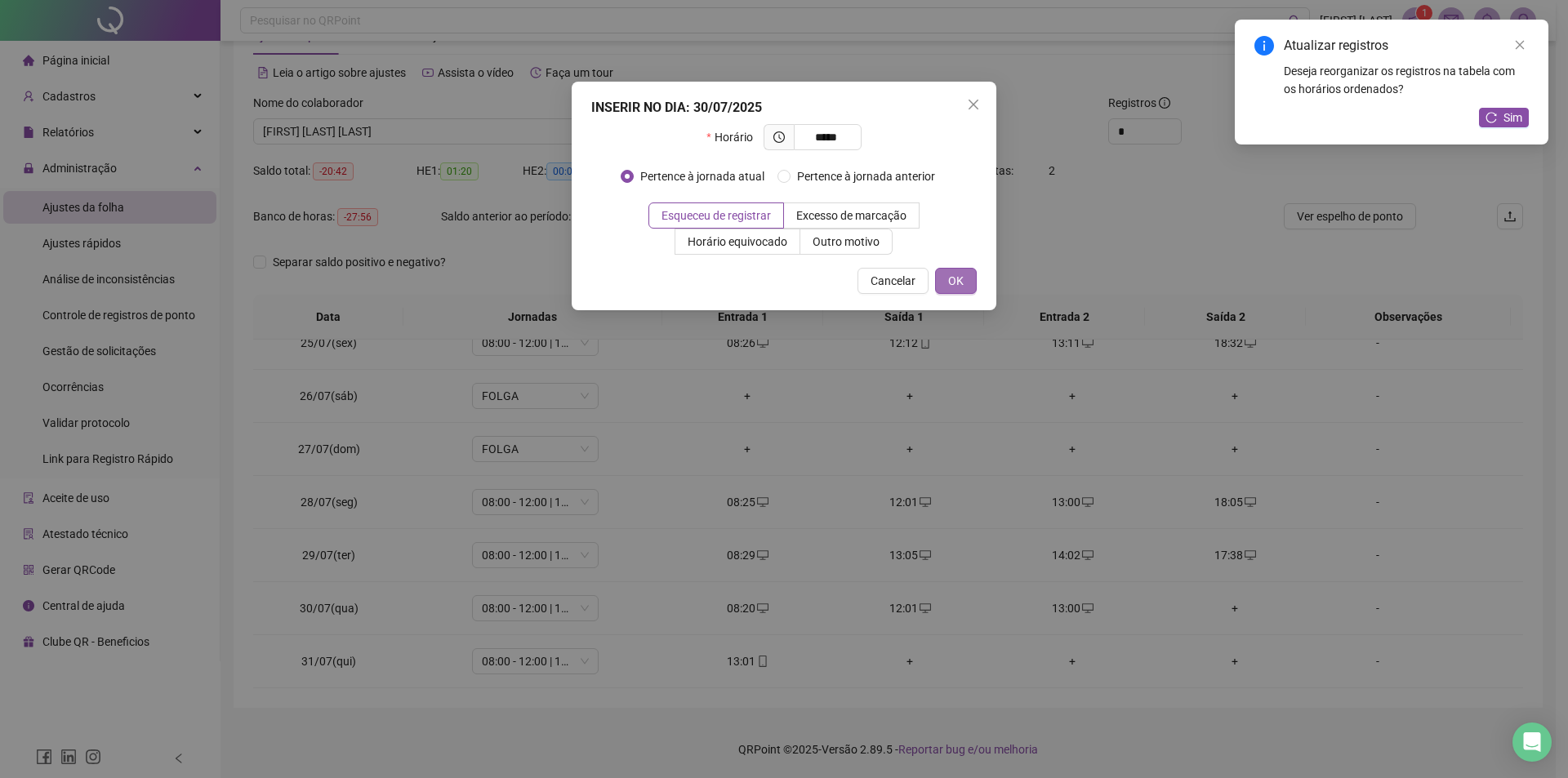 click on "OK" at bounding box center (956, 281) 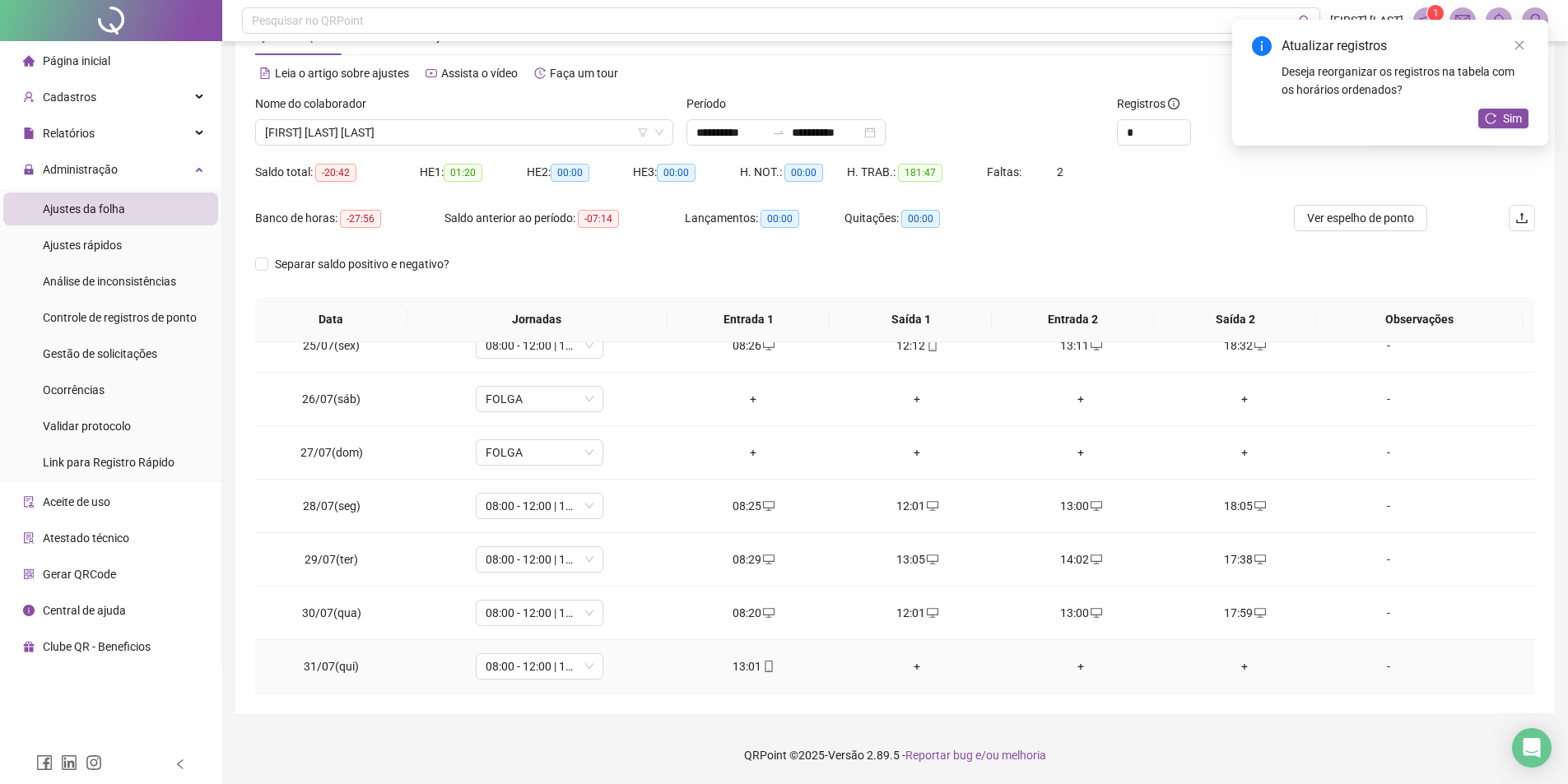 click on "+" at bounding box center (917, 666) 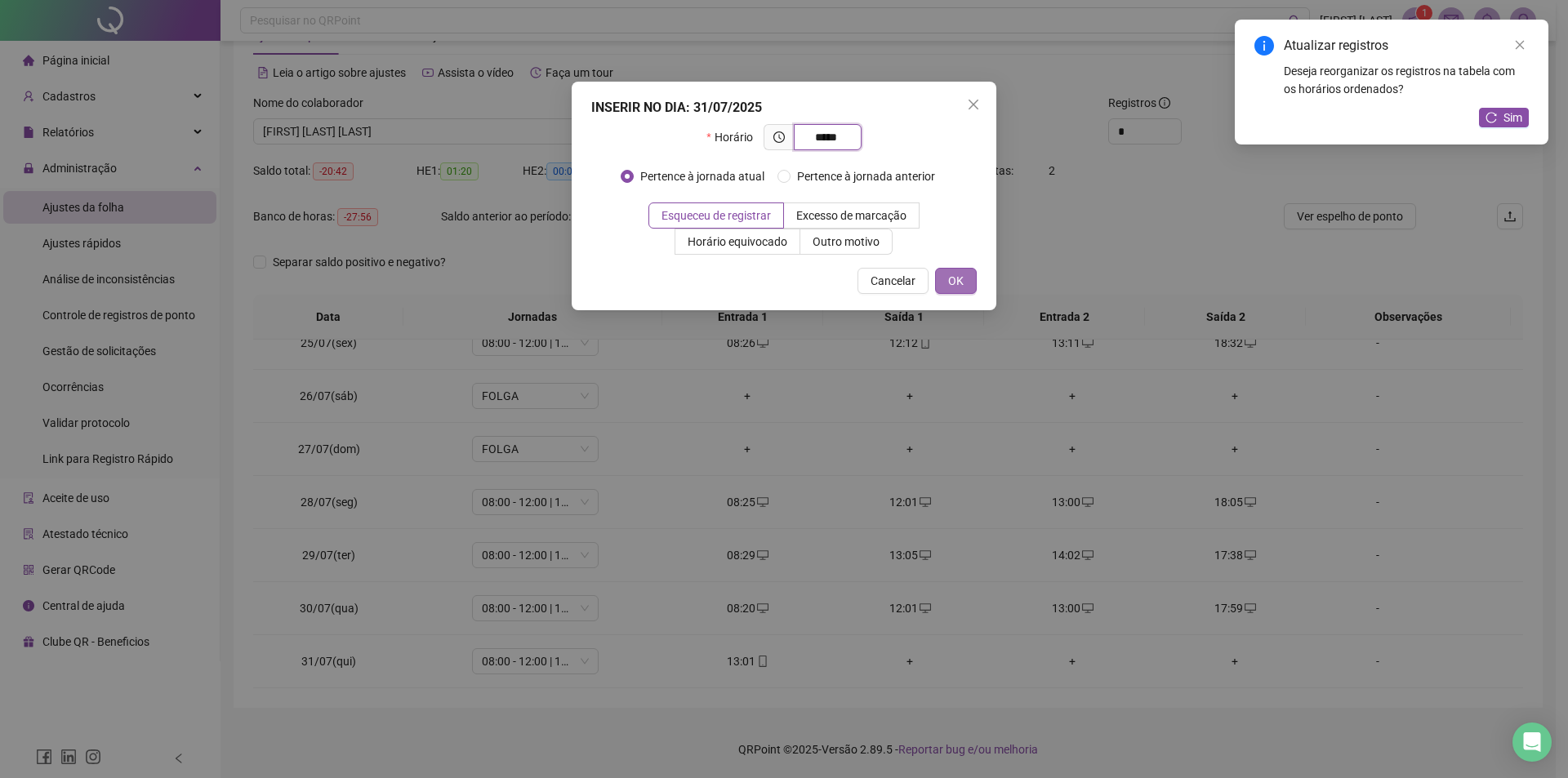 type on "*****" 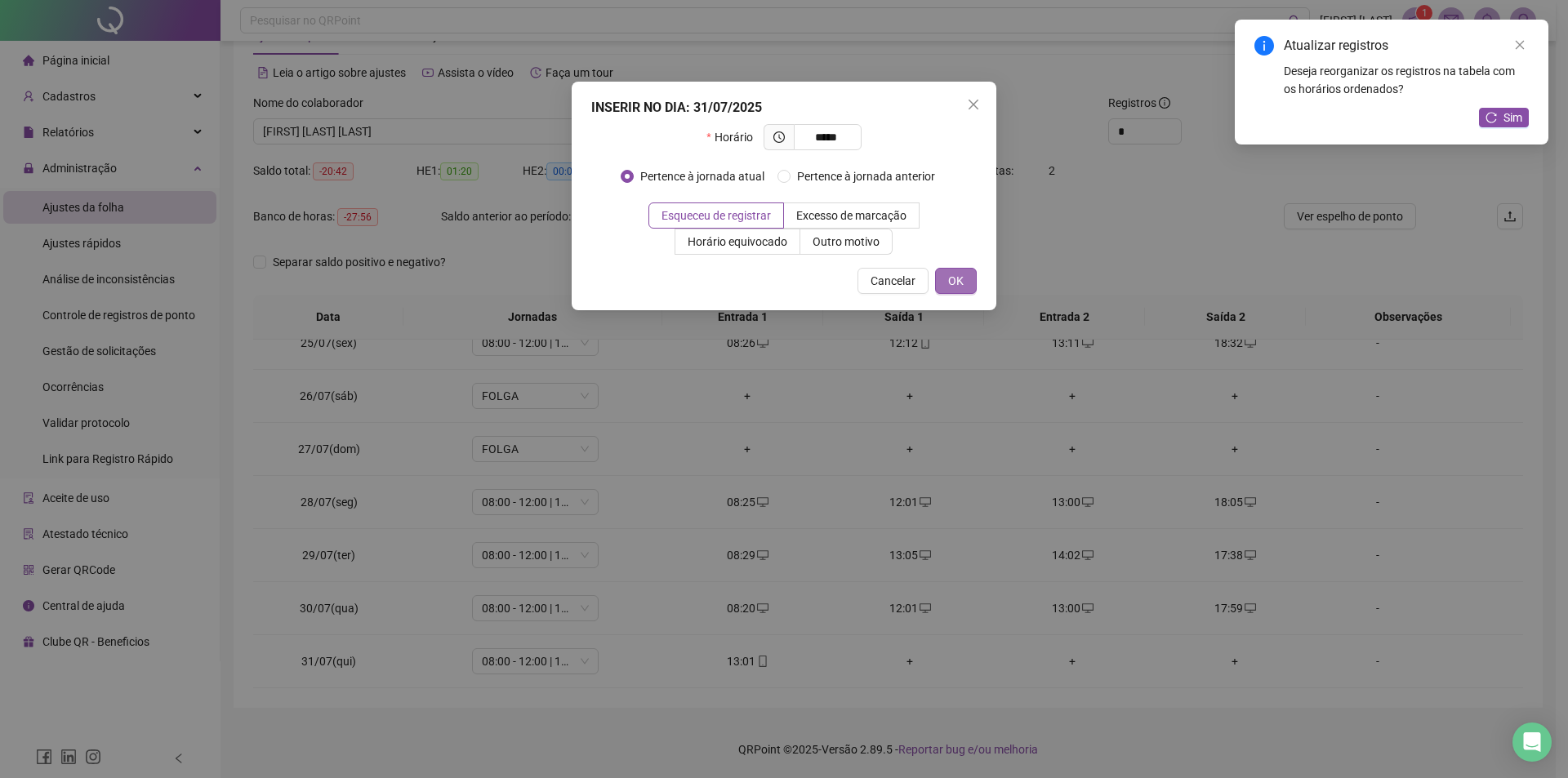 click on "OK" at bounding box center [956, 281] 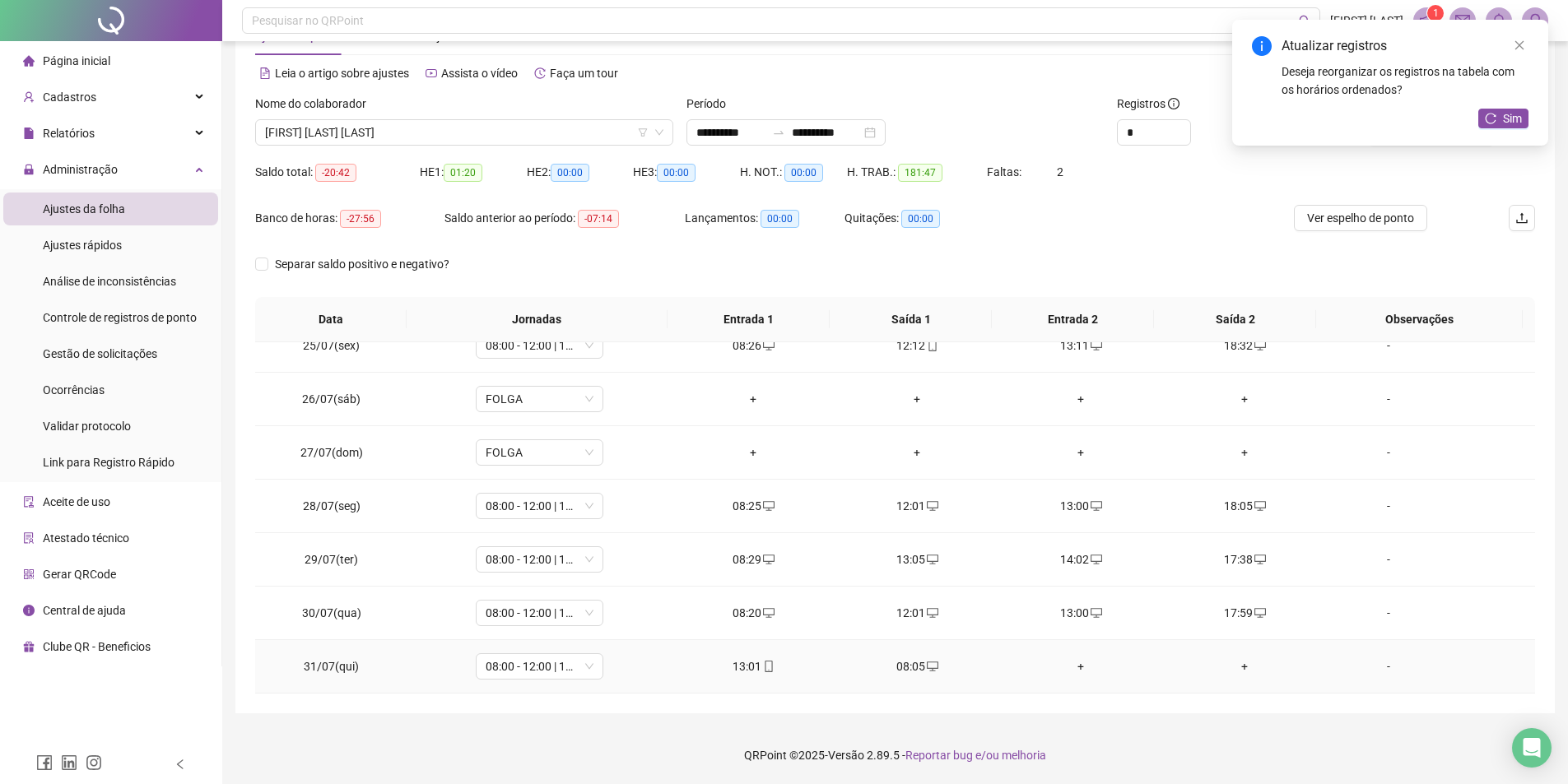 click on "+" at bounding box center (1081, 666) 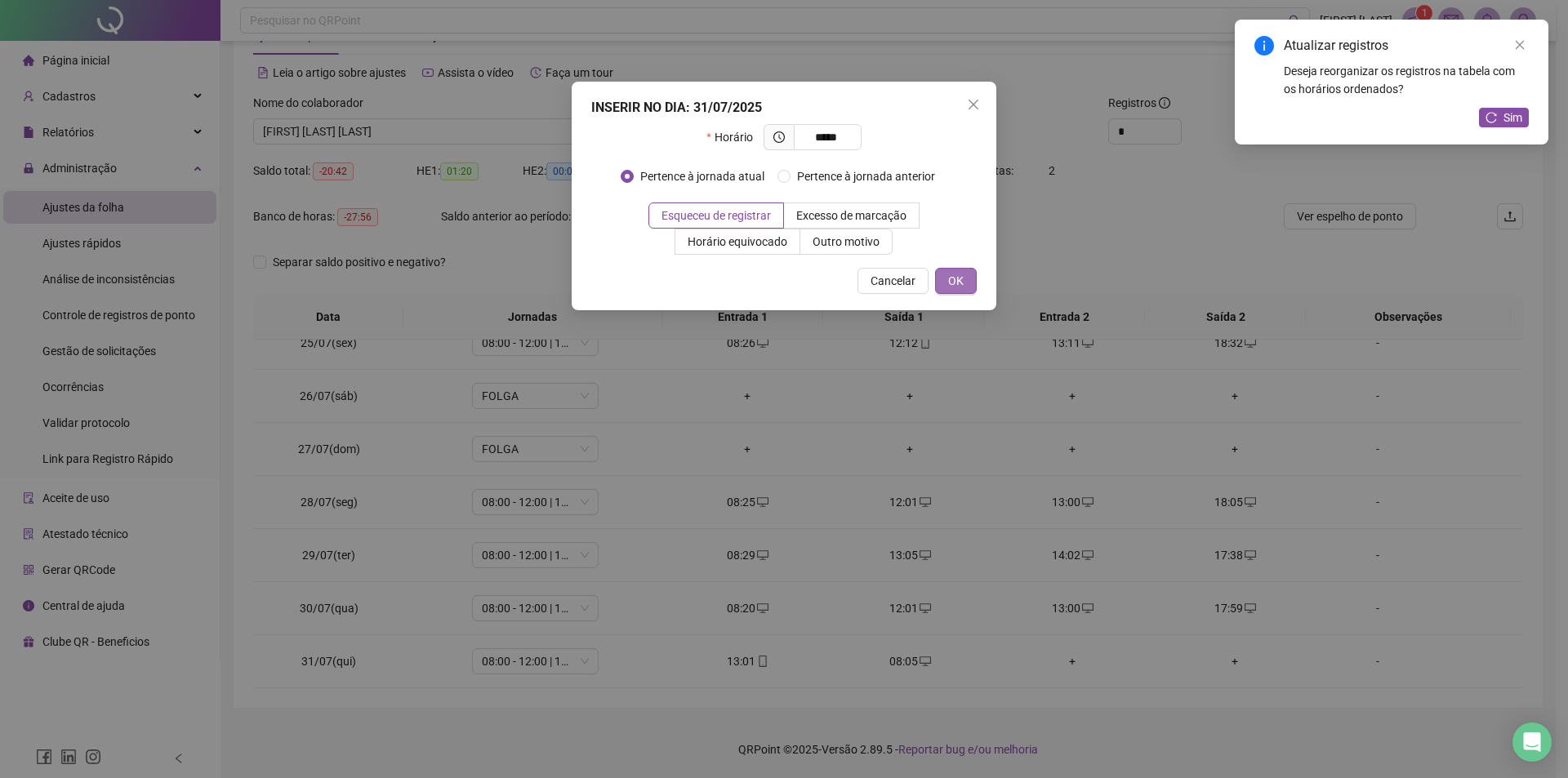 type on "*****" 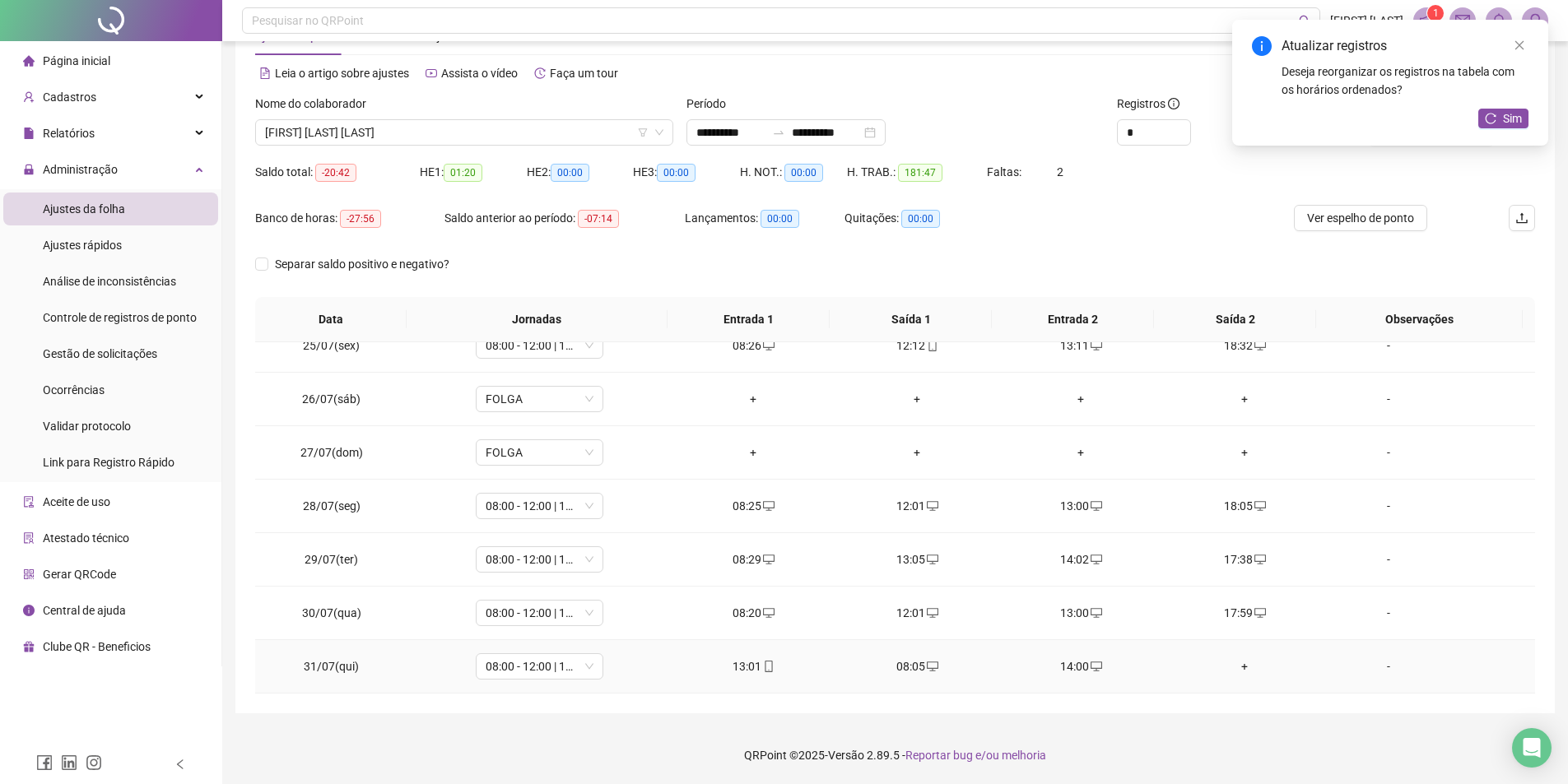 click on "+" at bounding box center (1245, 666) 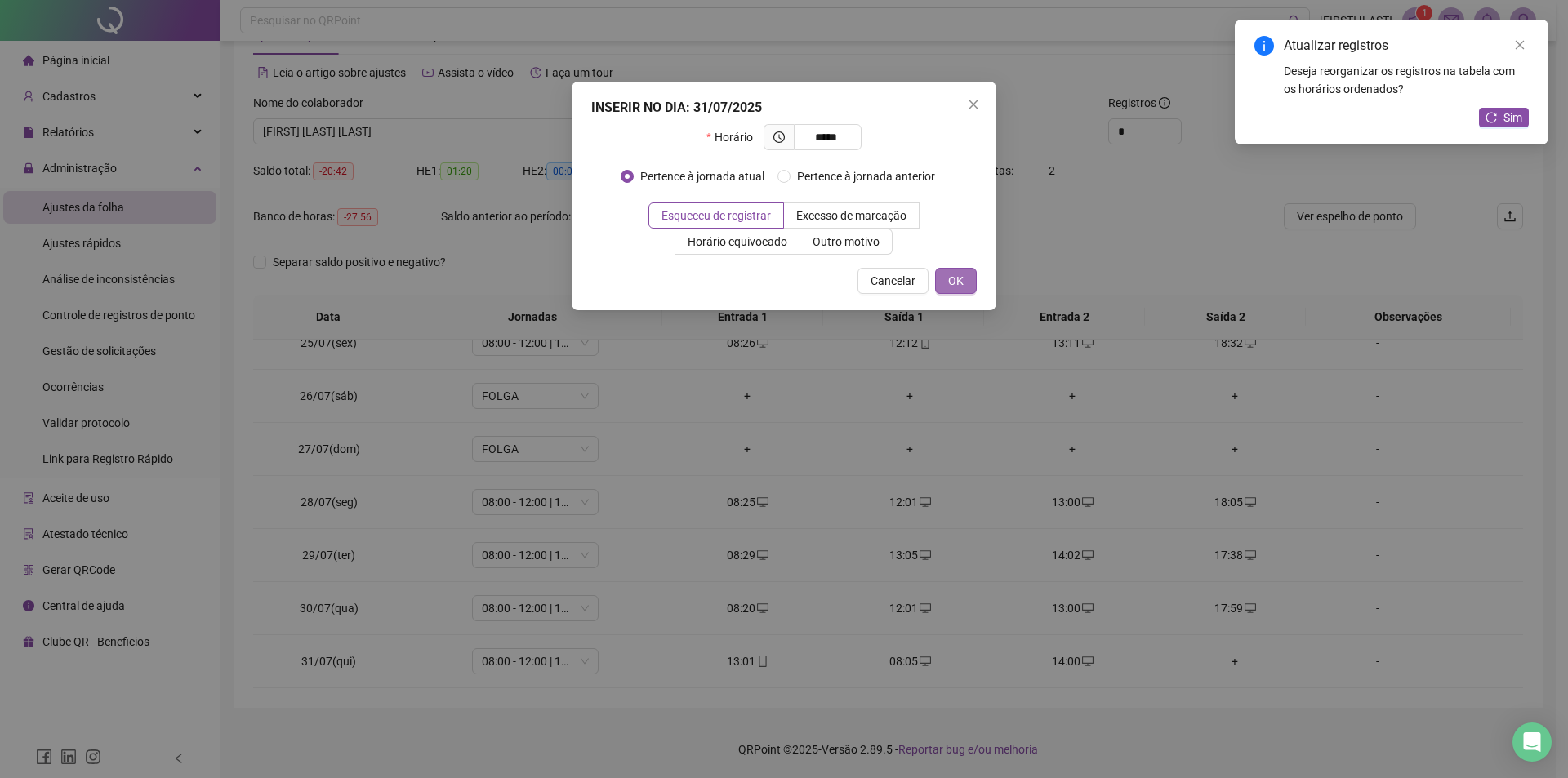 type on "*****" 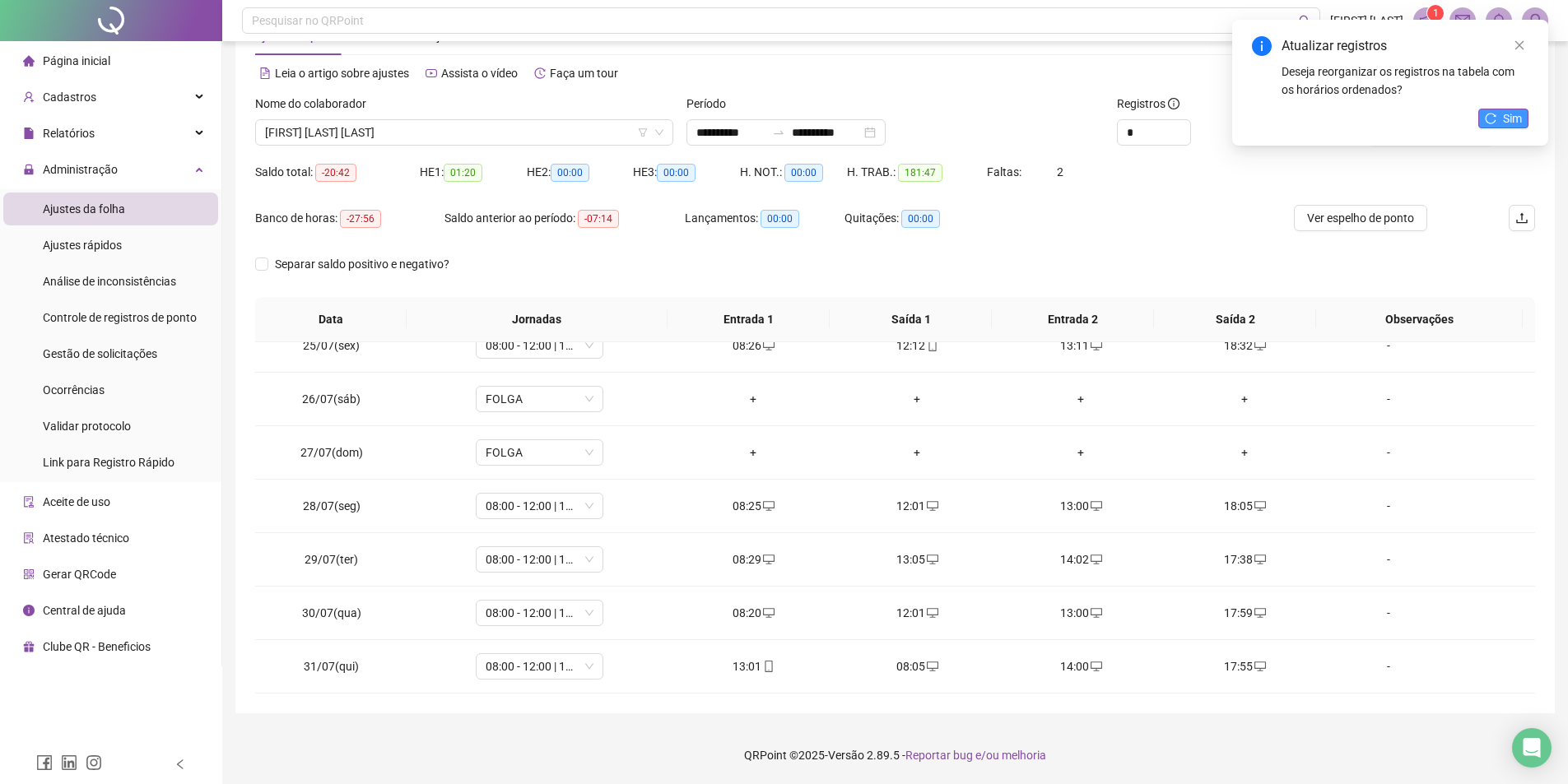 click on "Sim" at bounding box center [1512, 118] 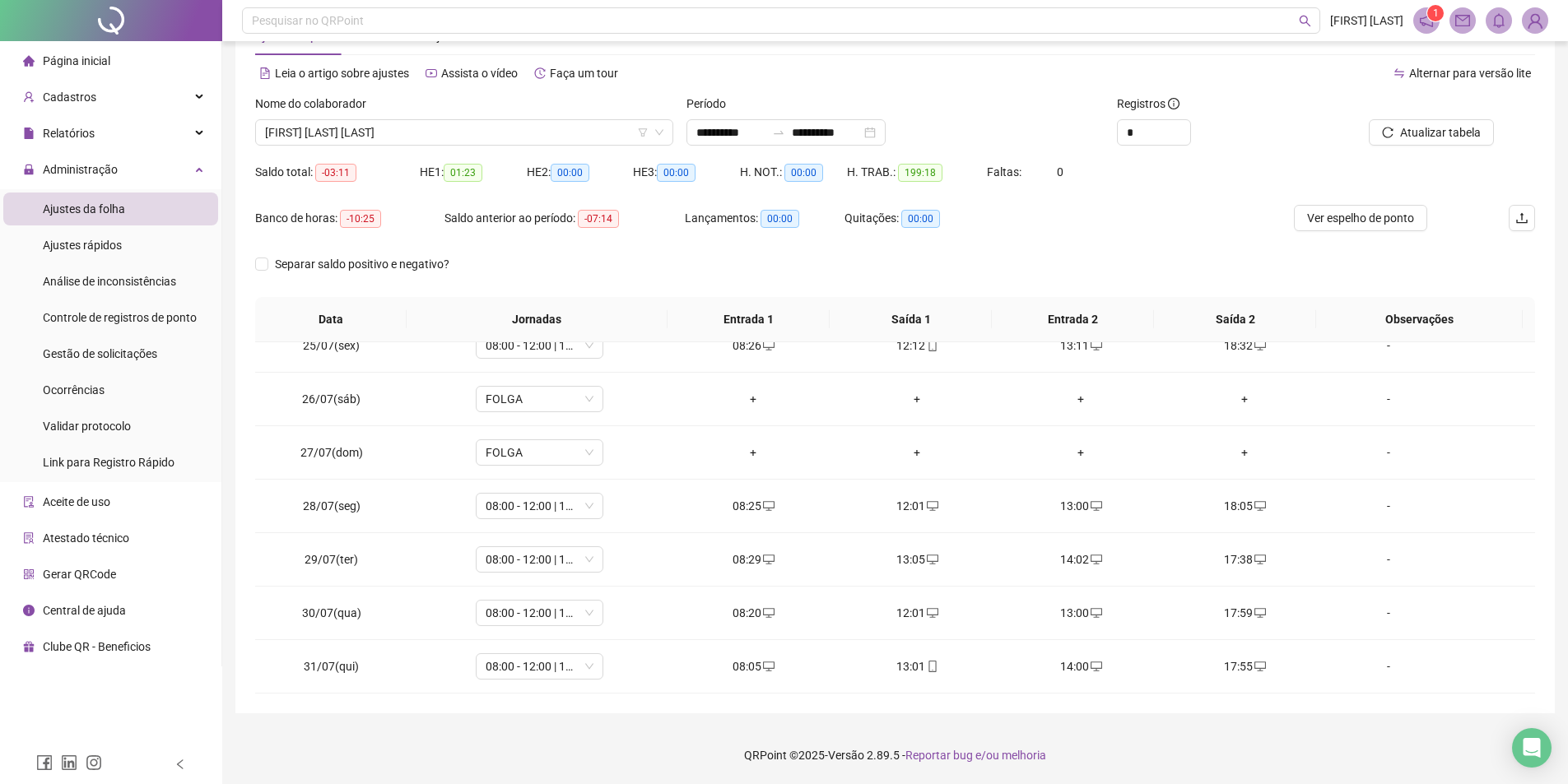 drag, startPoint x: 903, startPoint y: 123, endPoint x: 903, endPoint y: 113, distance: 10 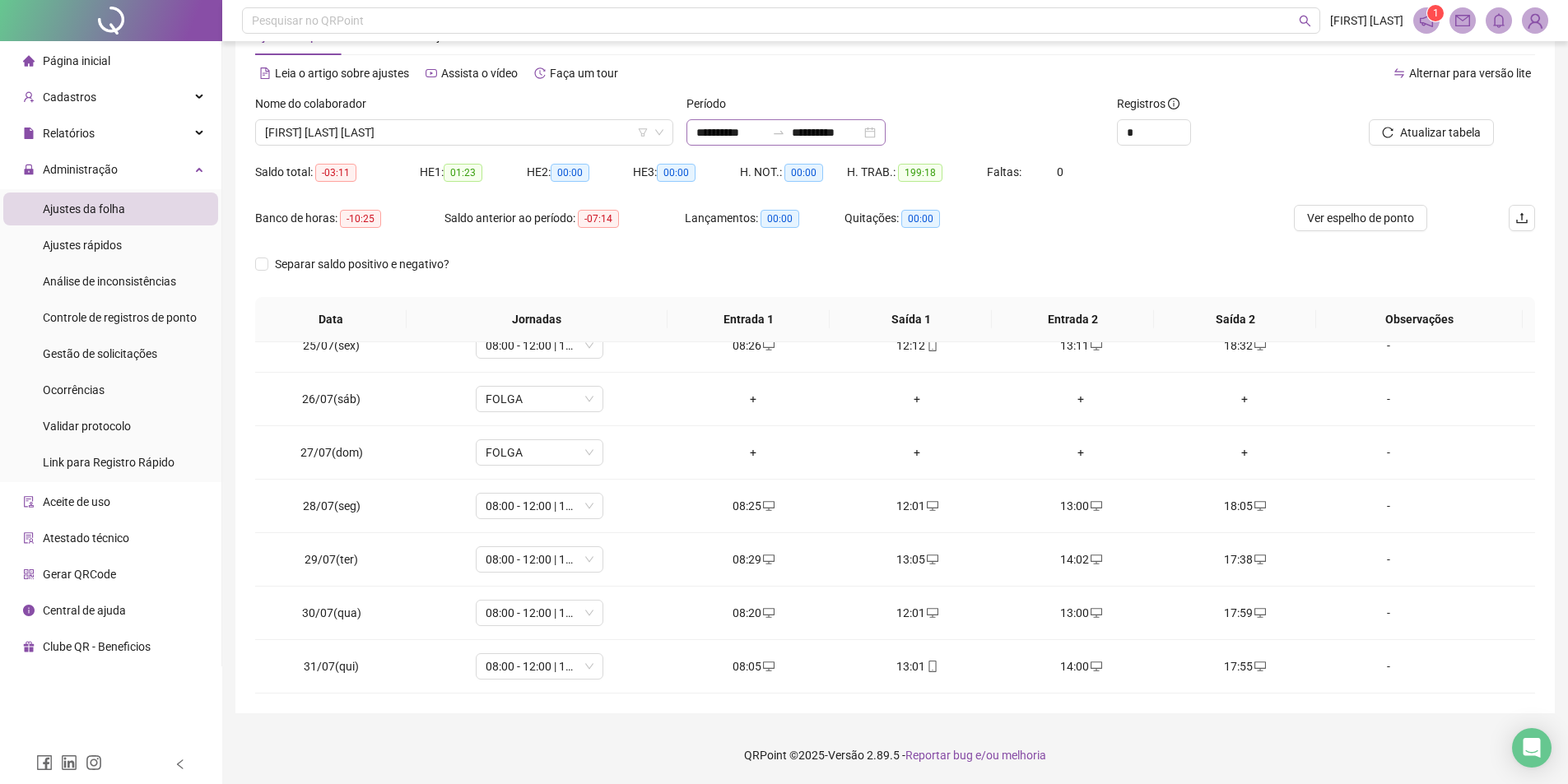 click on "**********" at bounding box center [786, 132] 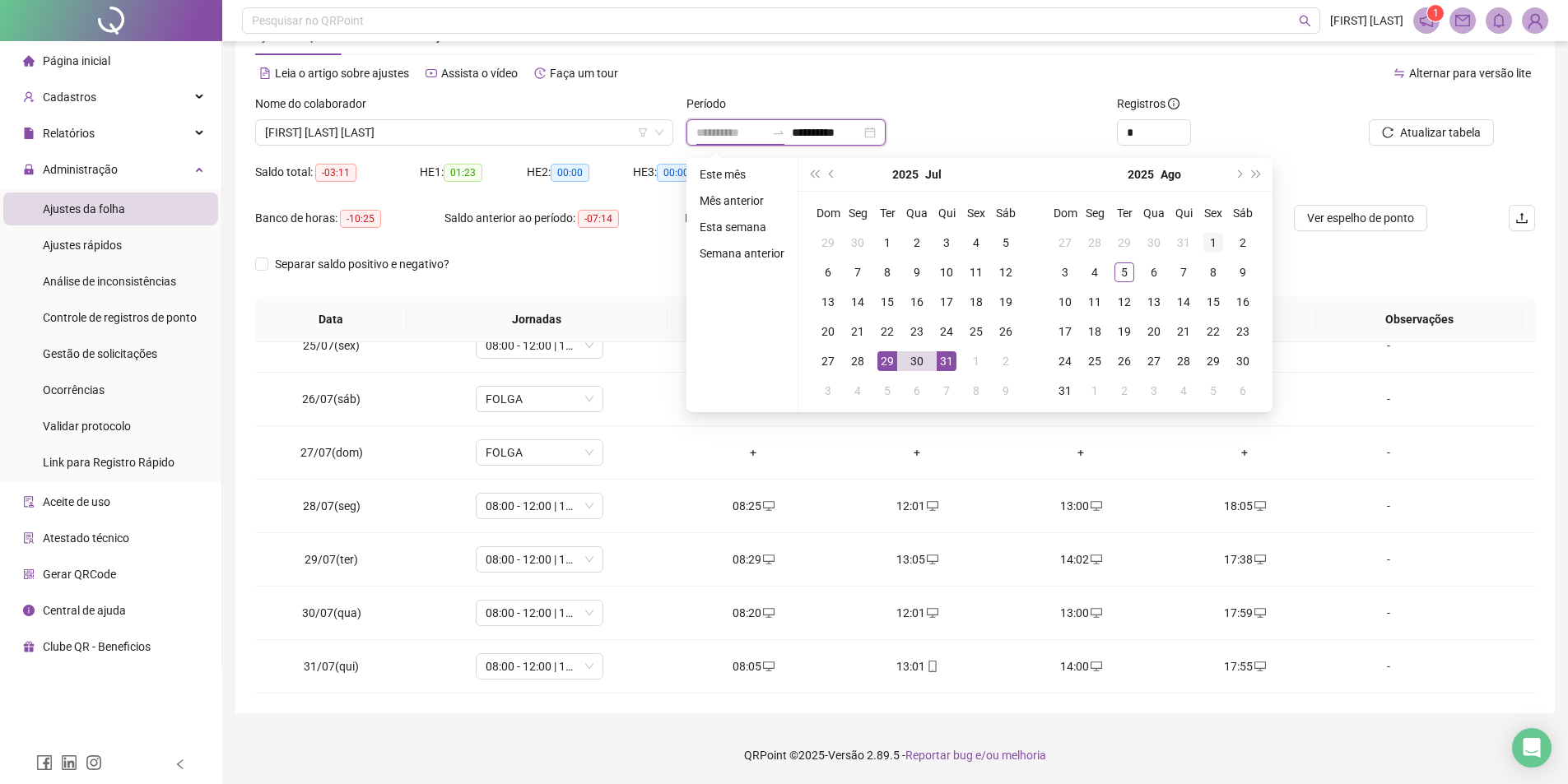 type on "**********" 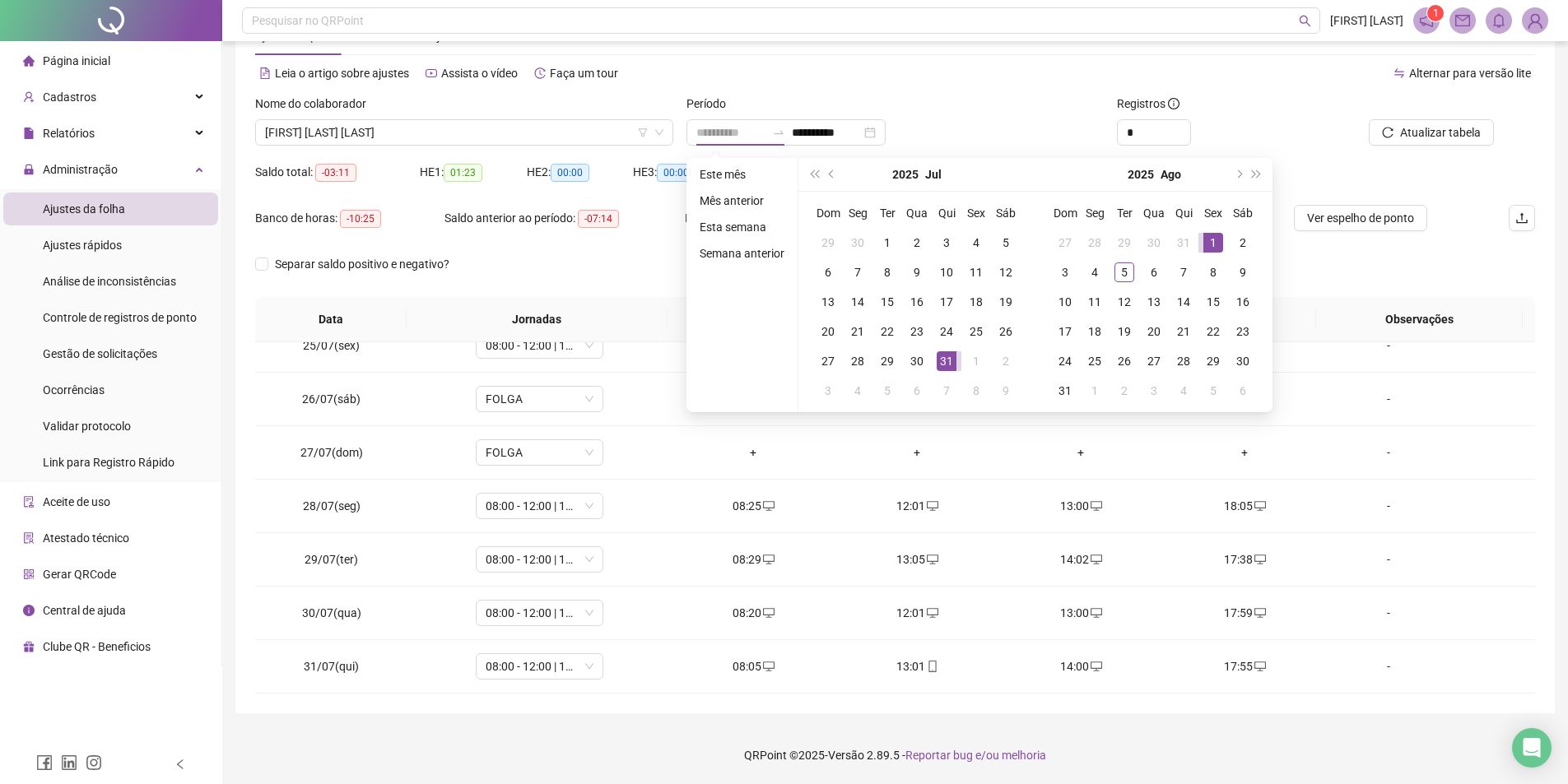 click on "1" at bounding box center [1213, 243] 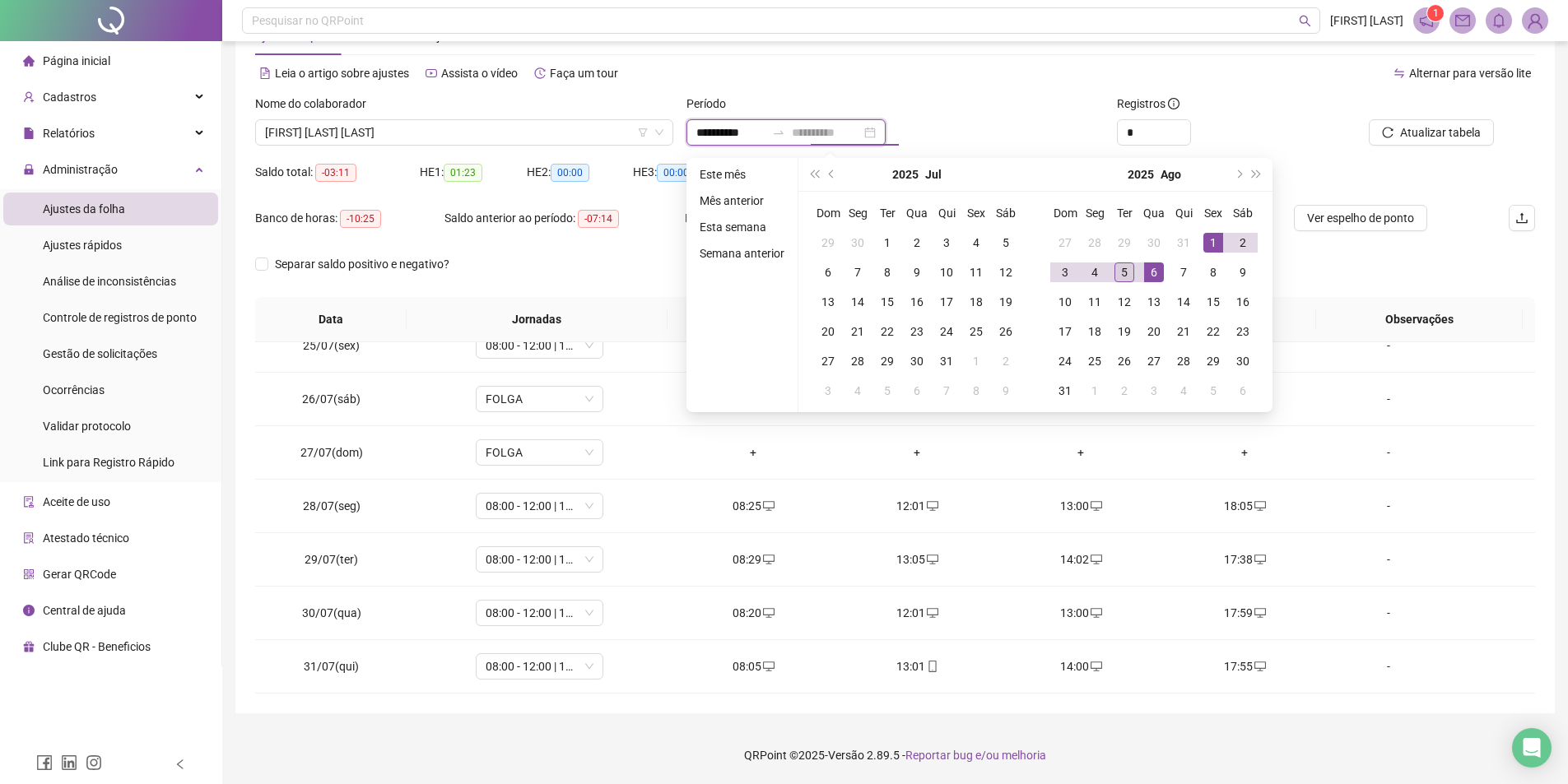 type on "**********" 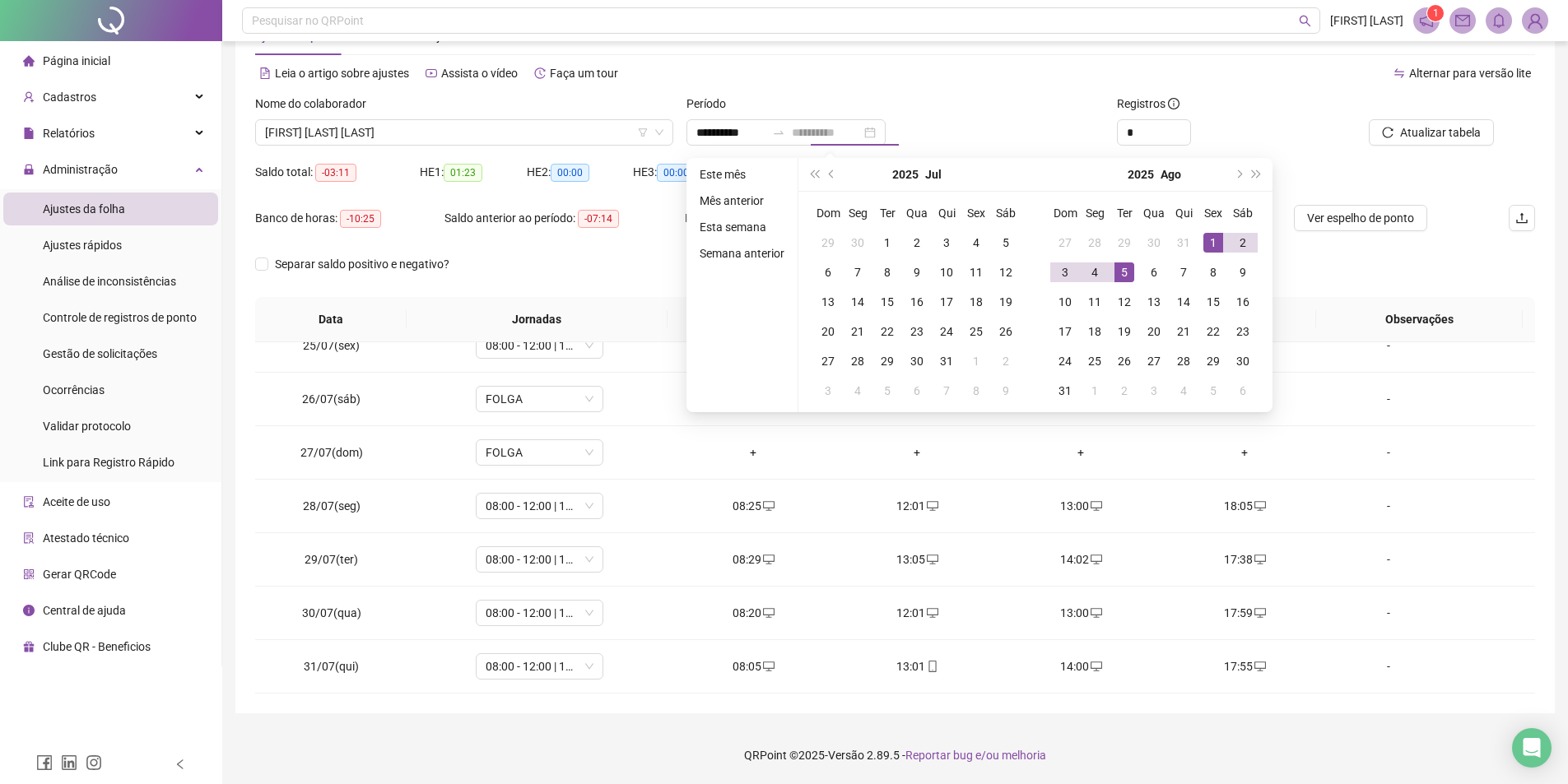 click on "5" at bounding box center (1124, 272) 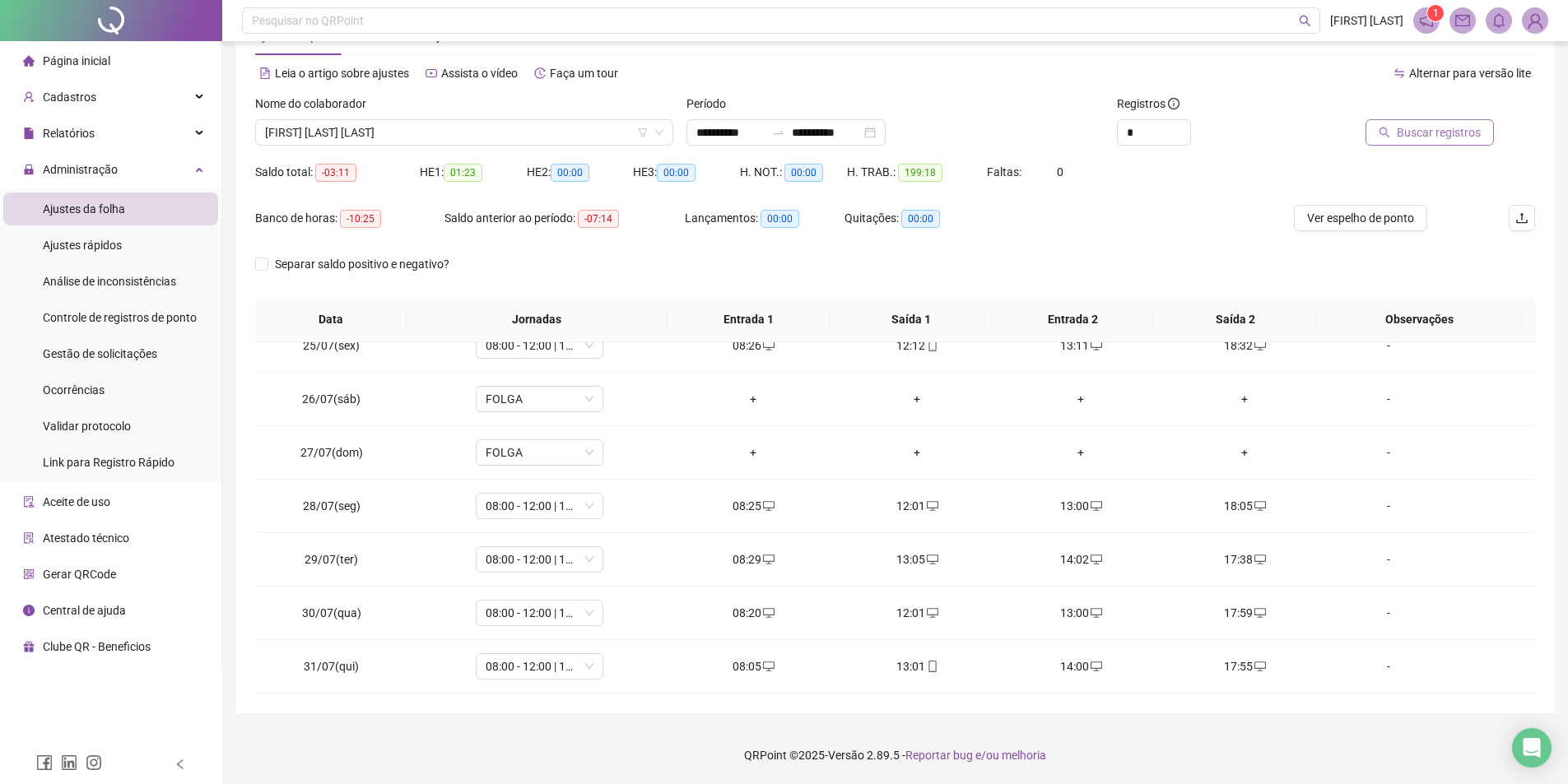click on "Buscar registros" at bounding box center (1430, 132) 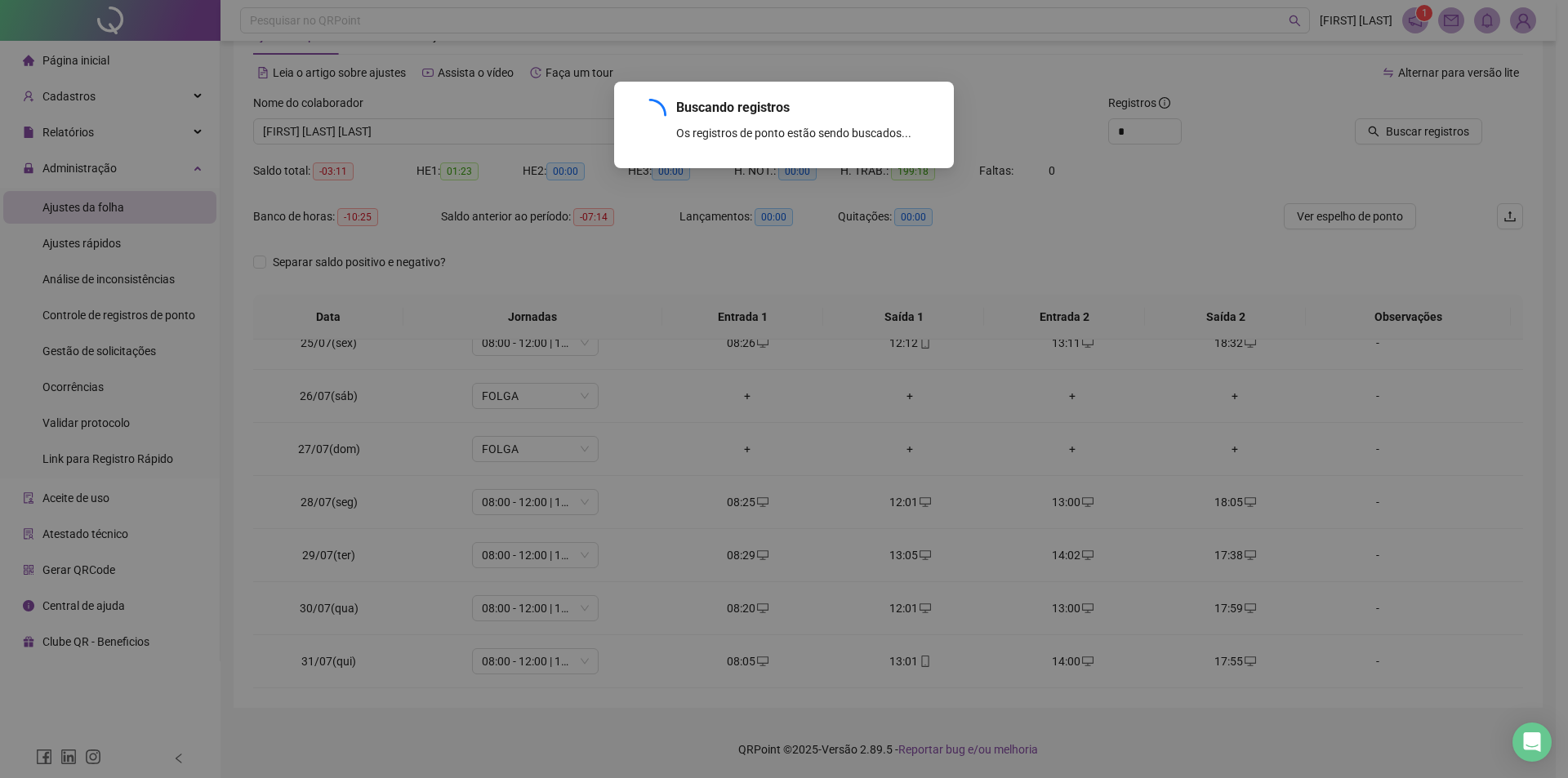 scroll, scrollTop: 0, scrollLeft: 0, axis: both 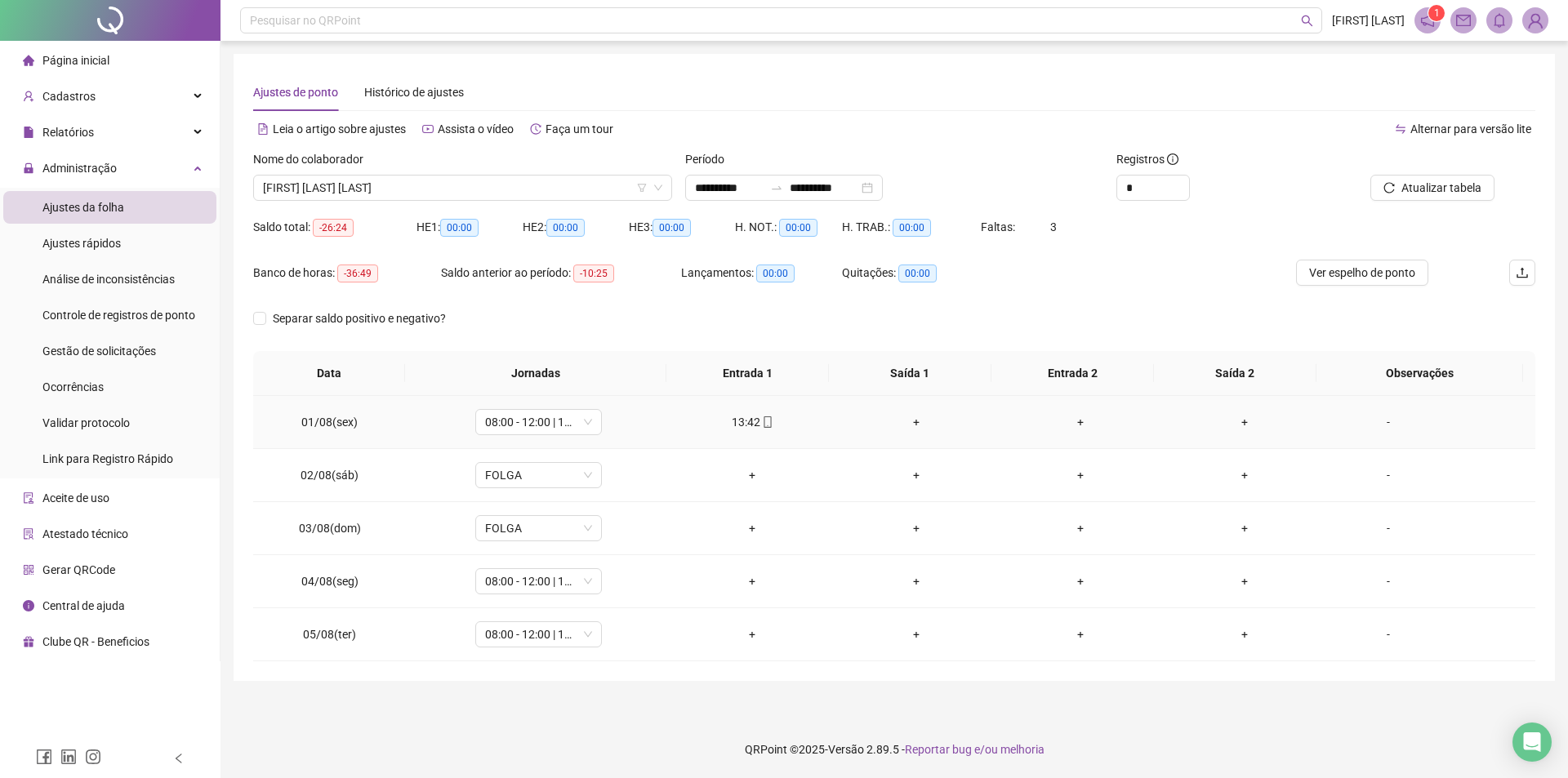 click on "+" at bounding box center (916, 422) 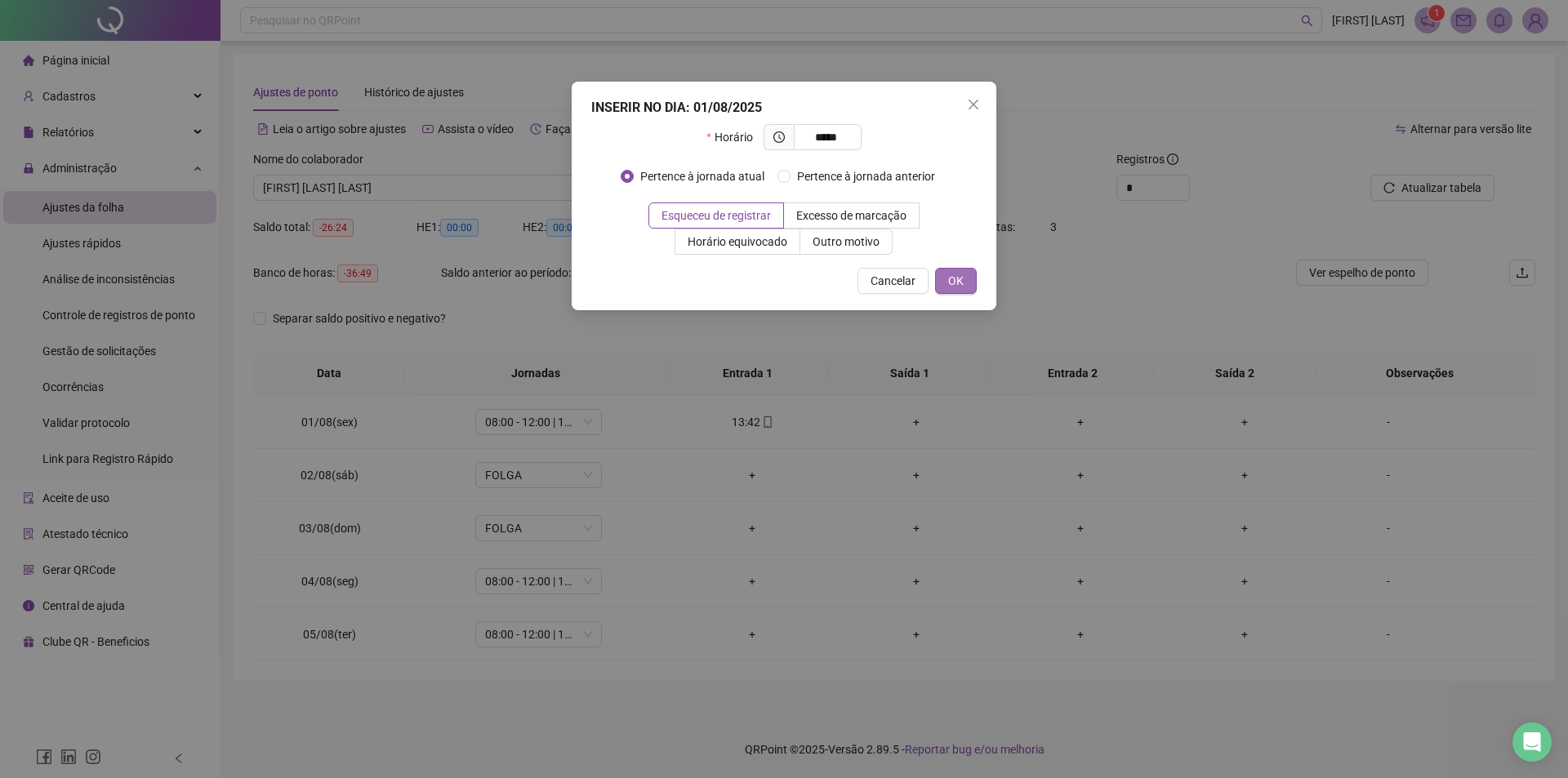 type on "*****" 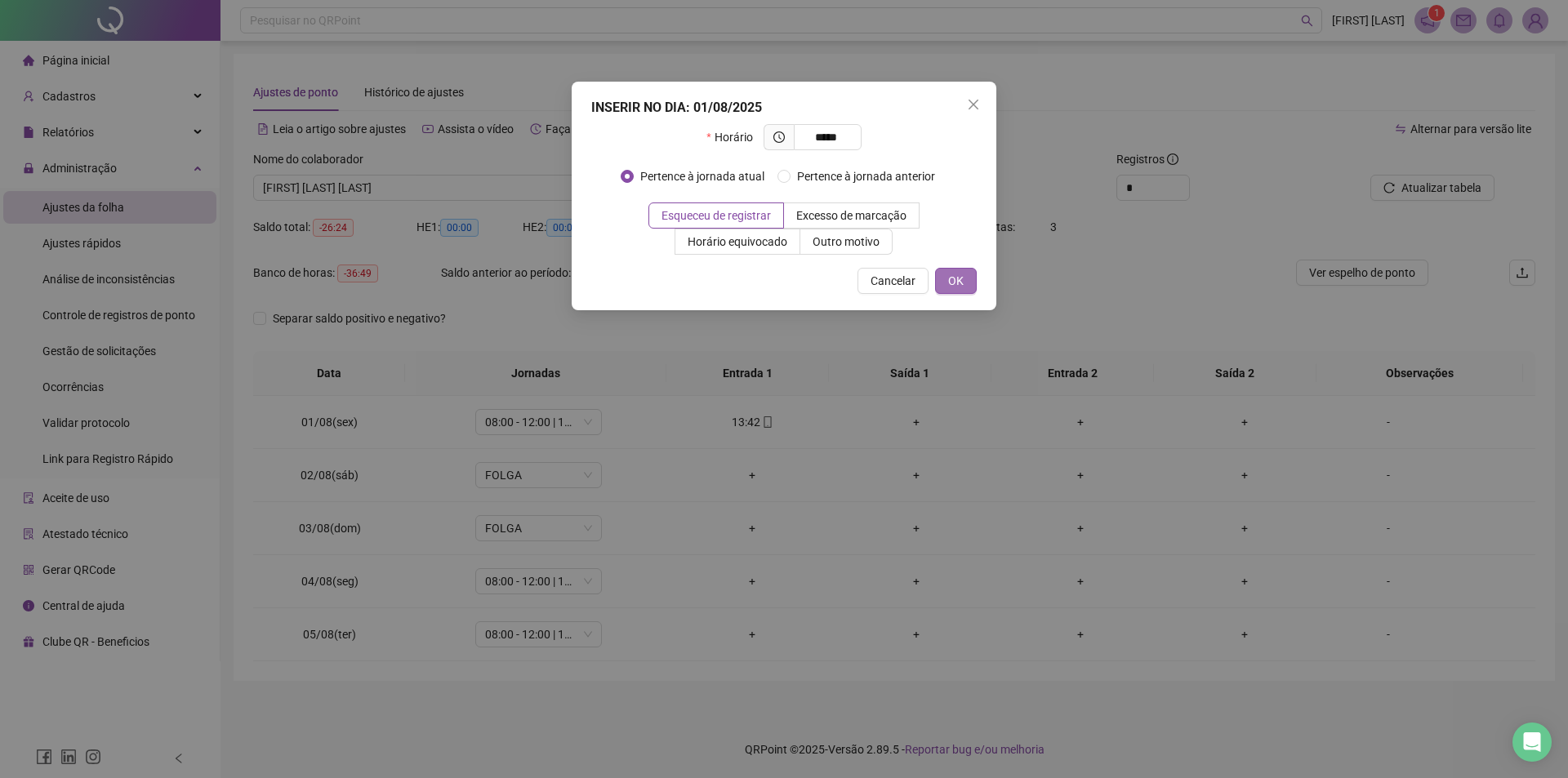 click on "OK" at bounding box center [956, 281] 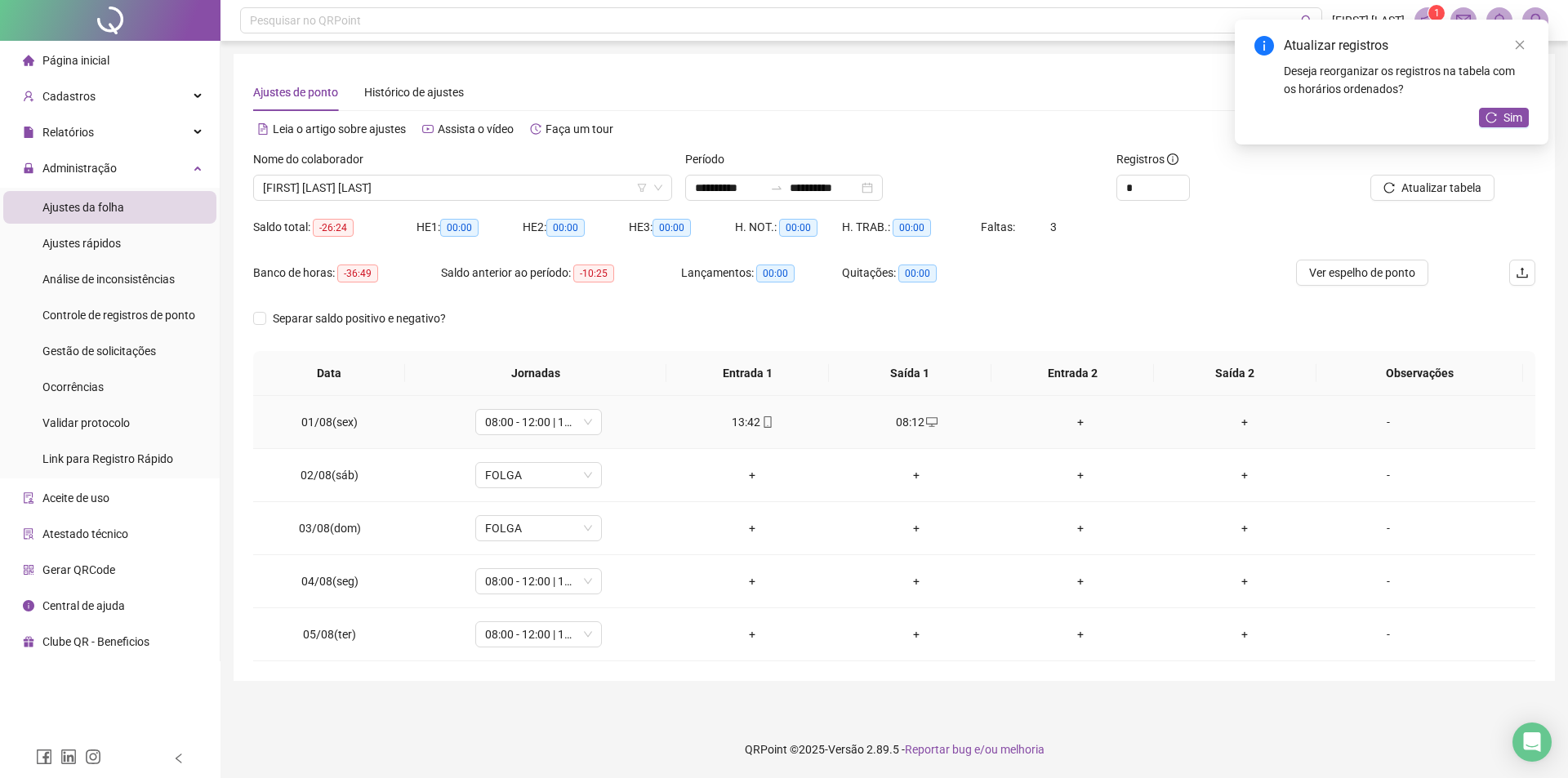 click on "+" at bounding box center (1080, 422) 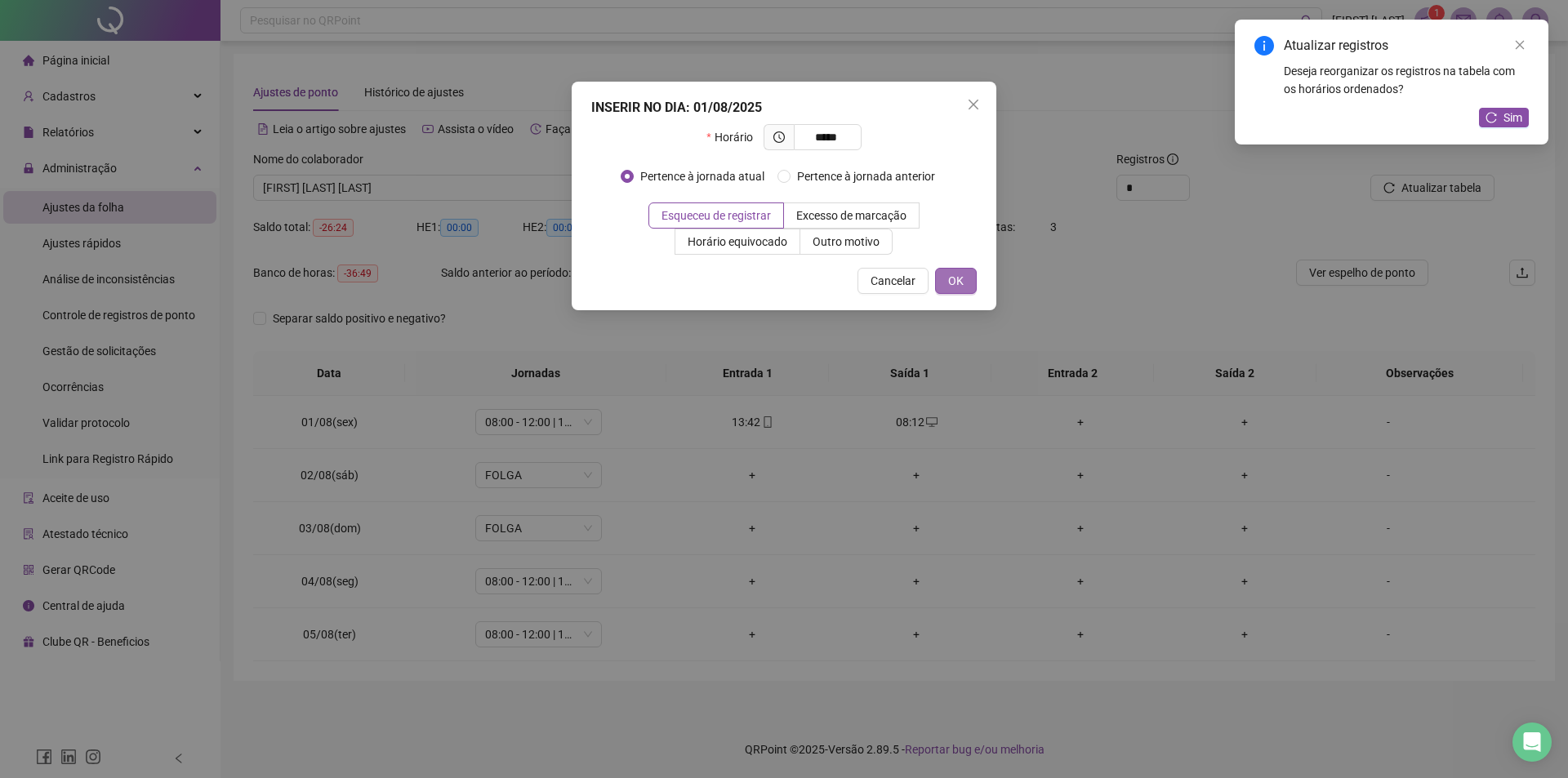 type on "*****" 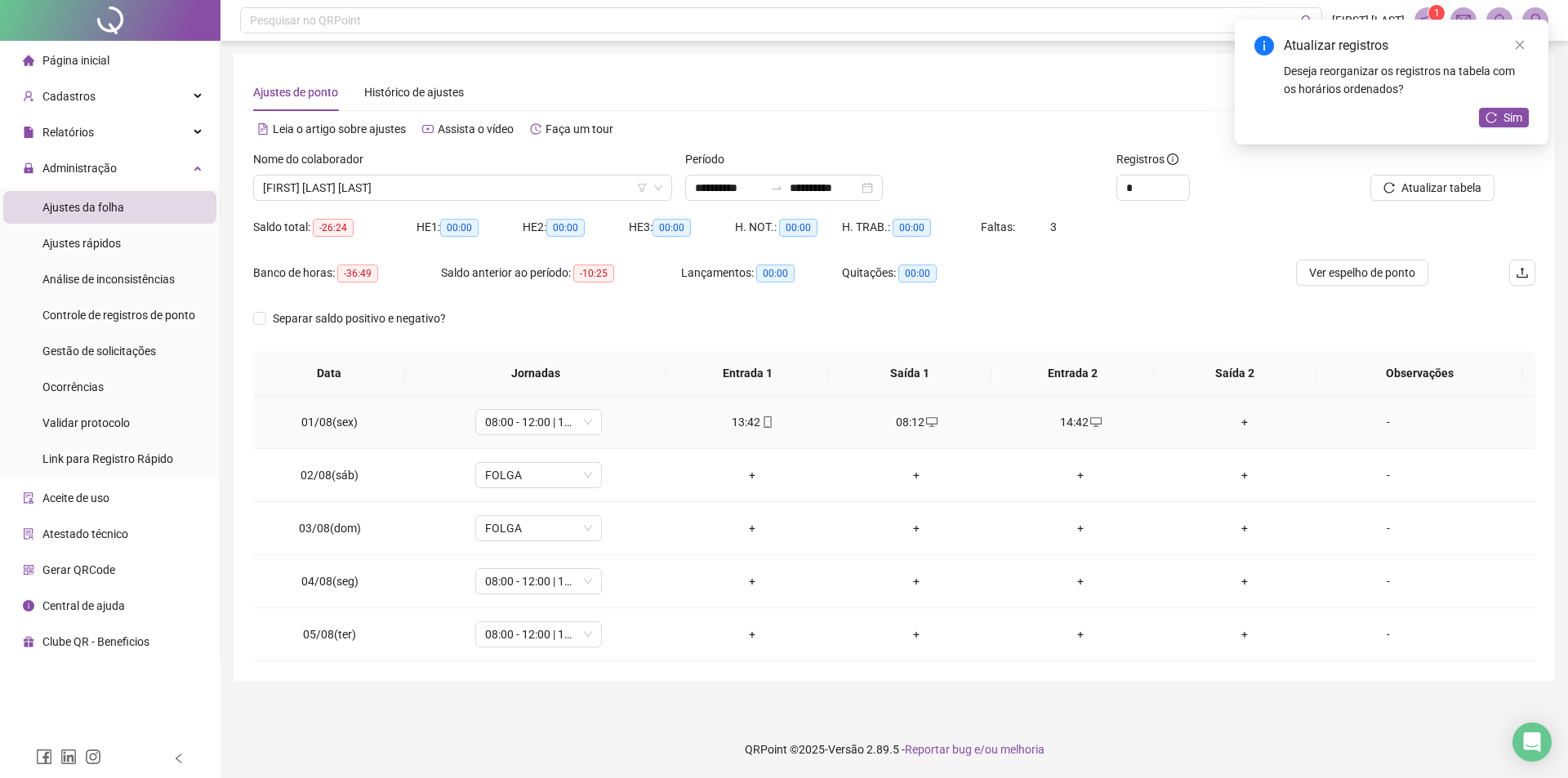 click on "+" at bounding box center [1245, 422] 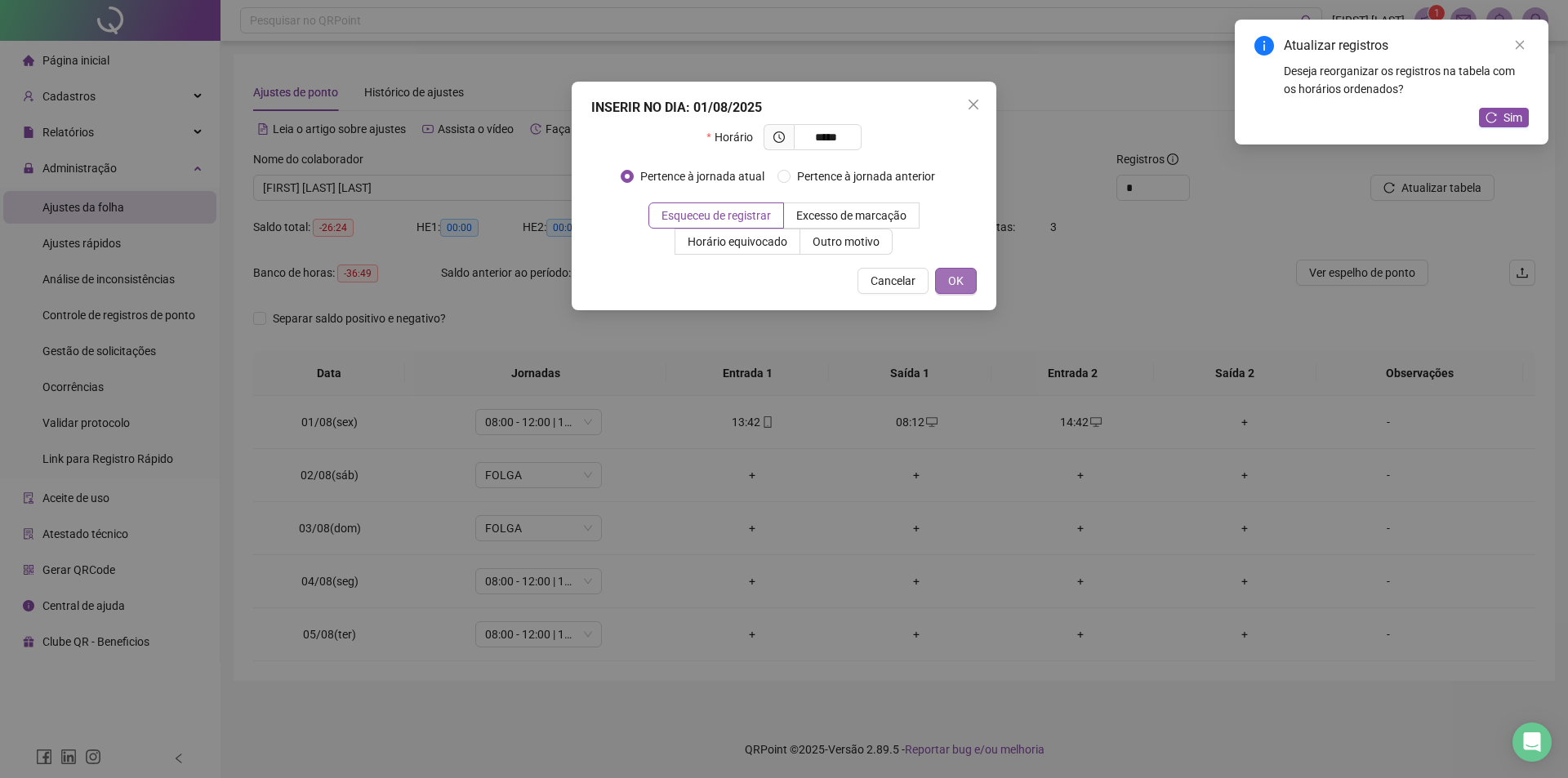 type on "*****" 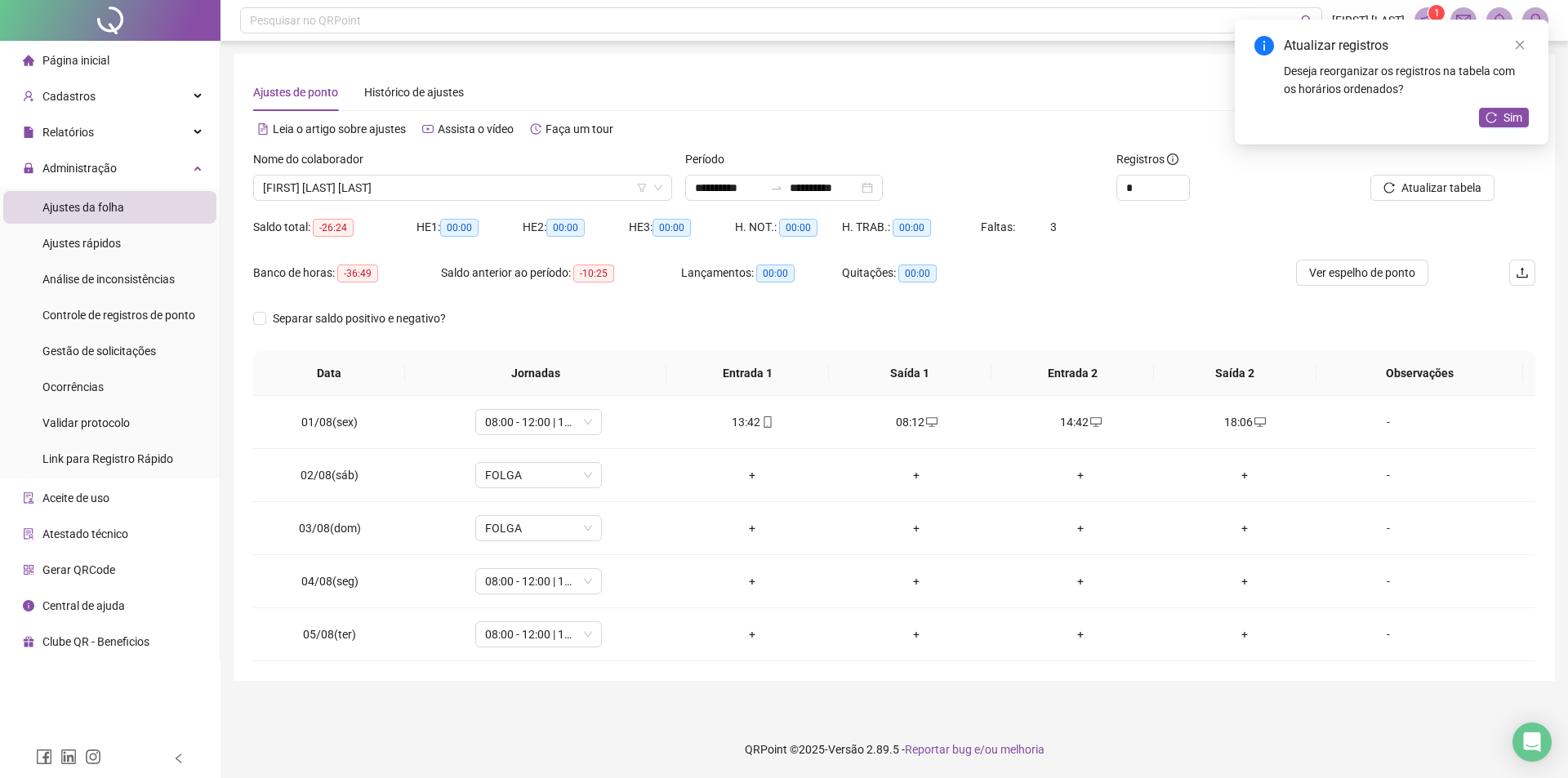 click on "Atualizar registros Deseja reorganizar os registros na tabela com os horários ordenados? Sim" at bounding box center [1392, 82] 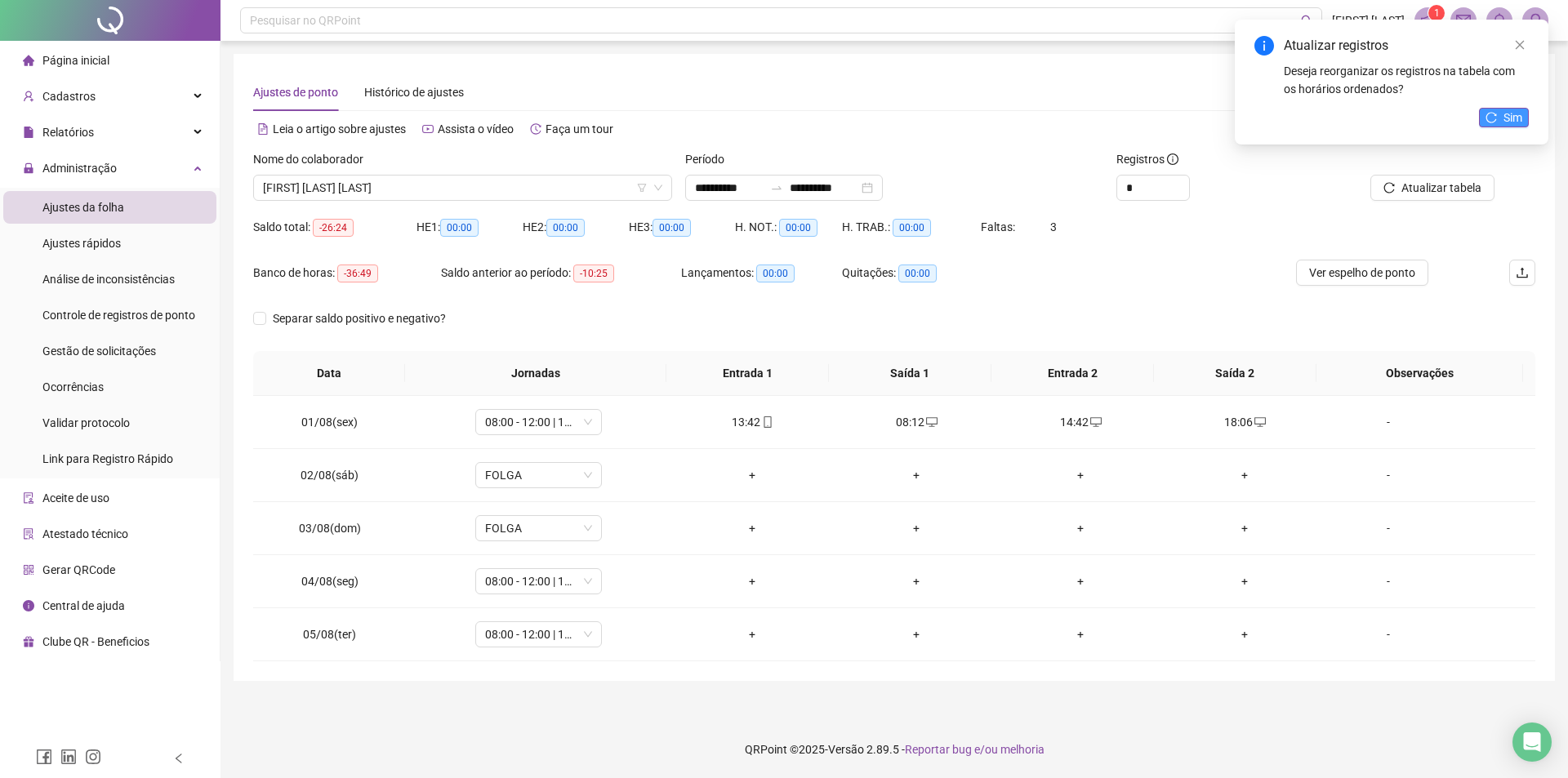 click on "Sim" at bounding box center (1512, 118) 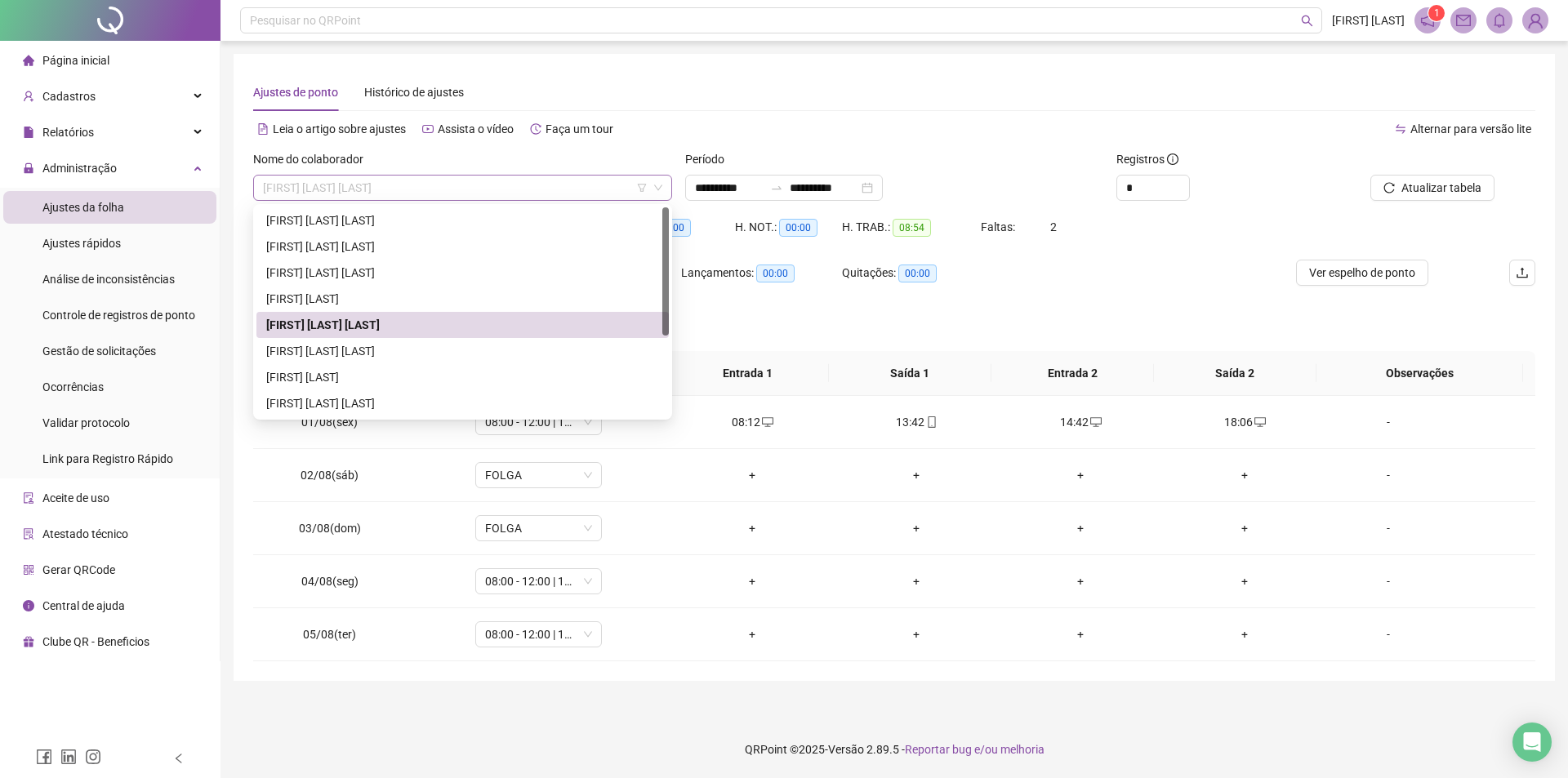 click on "[FIRST] [LAST] [LAST]" at bounding box center [462, 188] 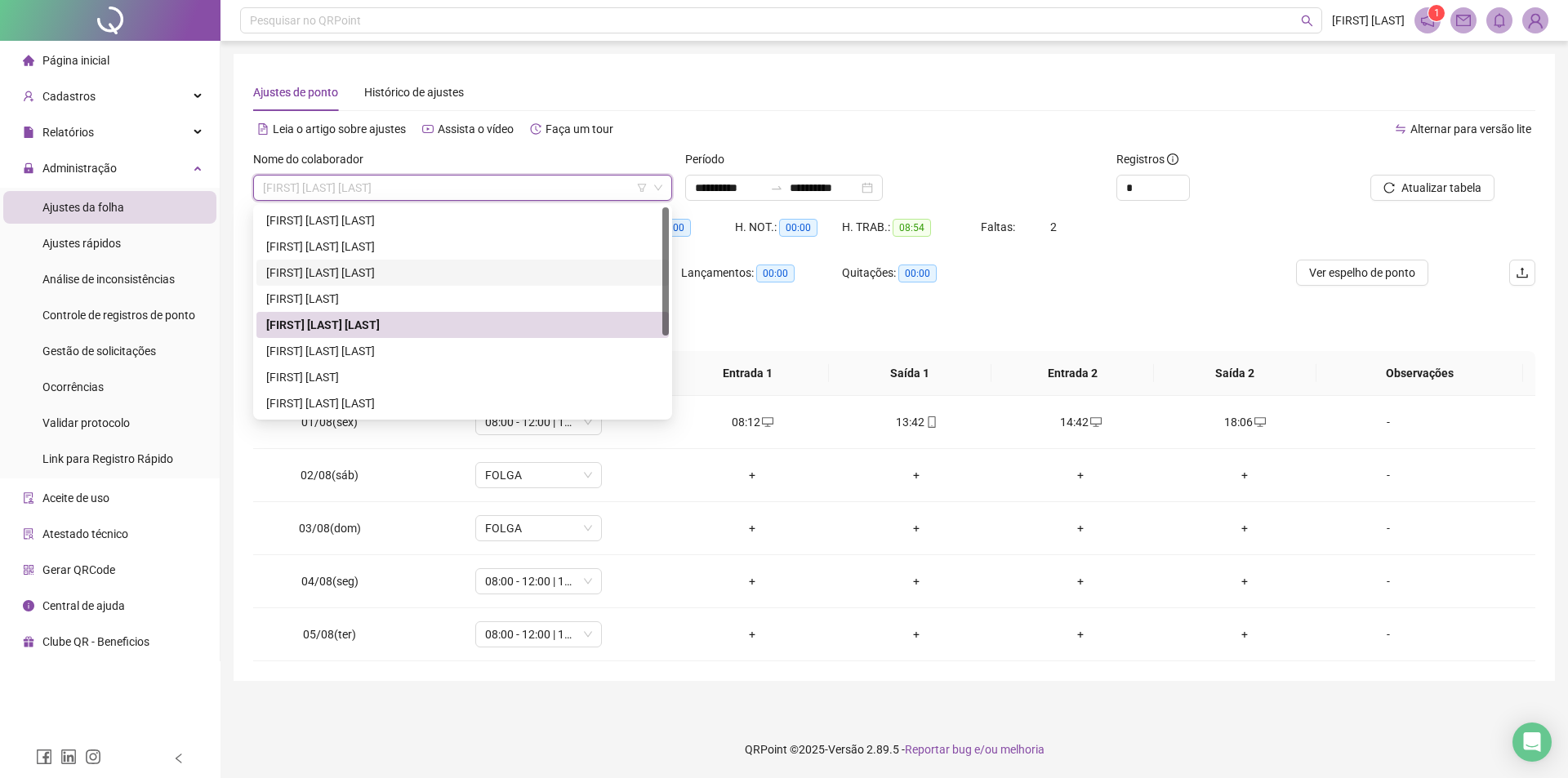 click on "[FIRST] [LAST] [LAST]" at bounding box center [462, 273] 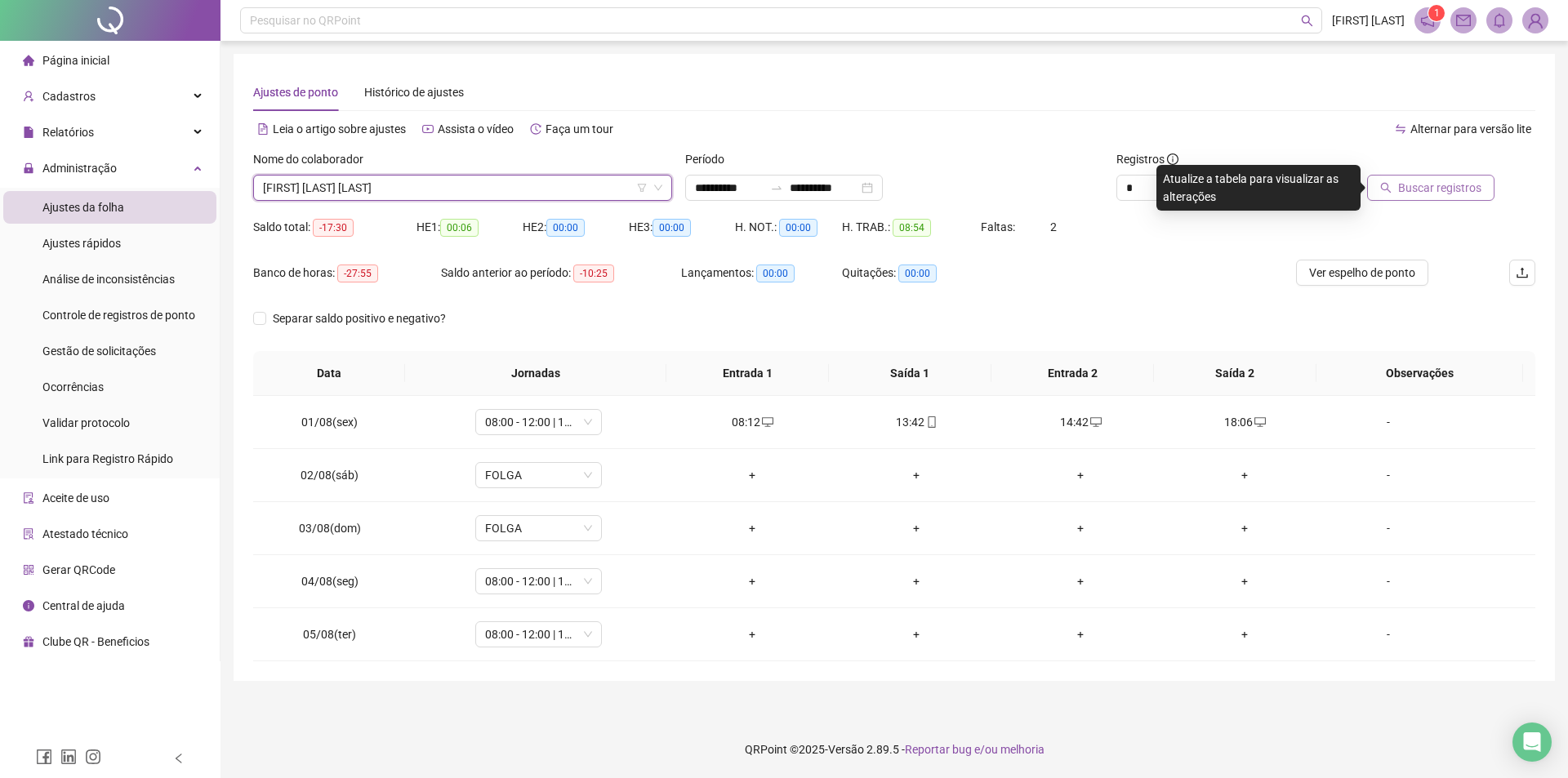 click on "Buscar registros" at bounding box center (1440, 188) 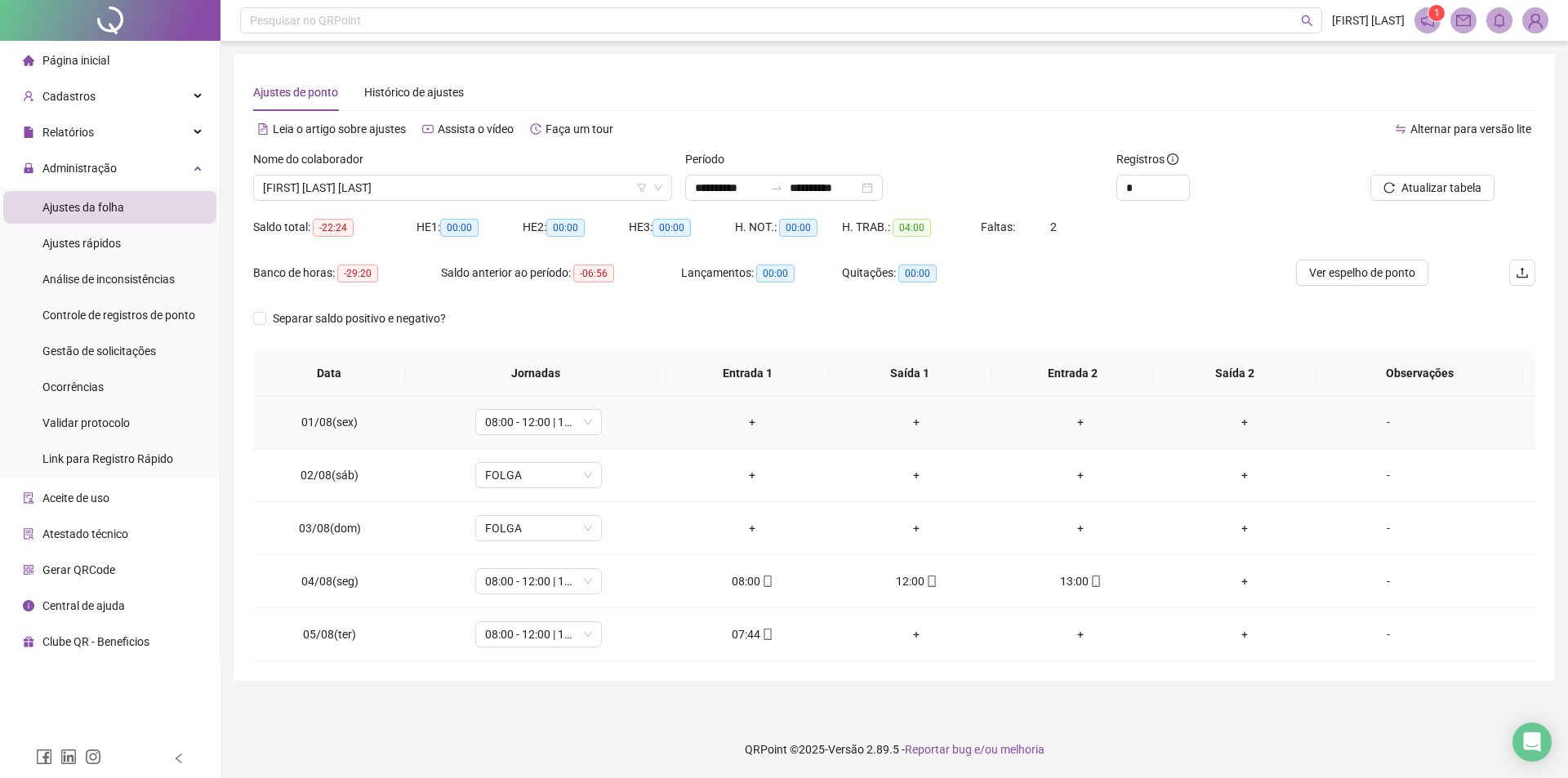 click on "+" at bounding box center [752, 422] 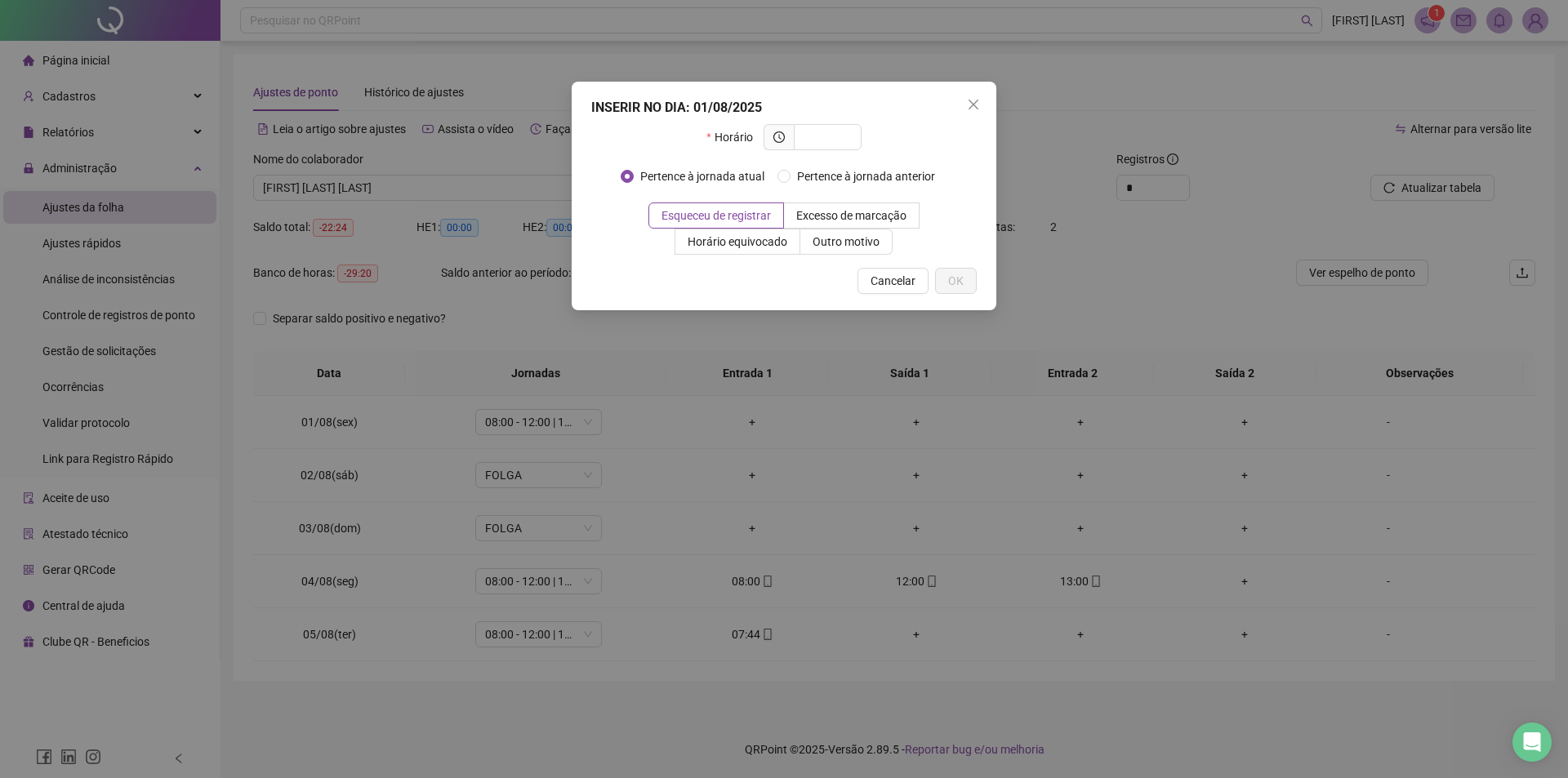 click on "INSERIR NO DIA :   01/08/2025 Horário Pertence à jornada atual Pertence à jornada anterior Esqueceu de registrar Excesso de marcação Horário equivocado Outro motivo Motivo Cancelar OK" at bounding box center (784, 389) 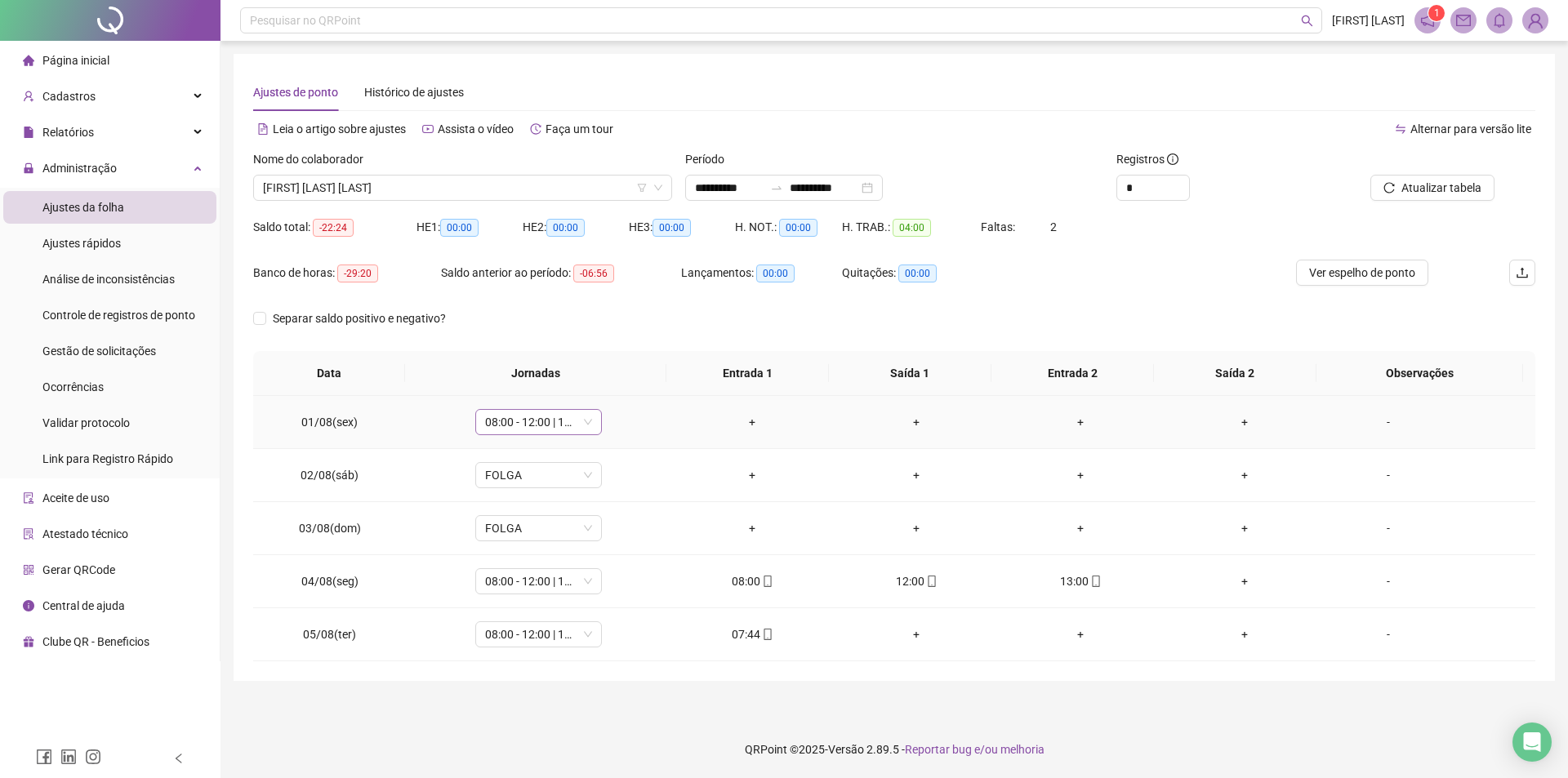 click on "08:00 - 12:00 | 13:00 - 17:48" at bounding box center [538, 422] 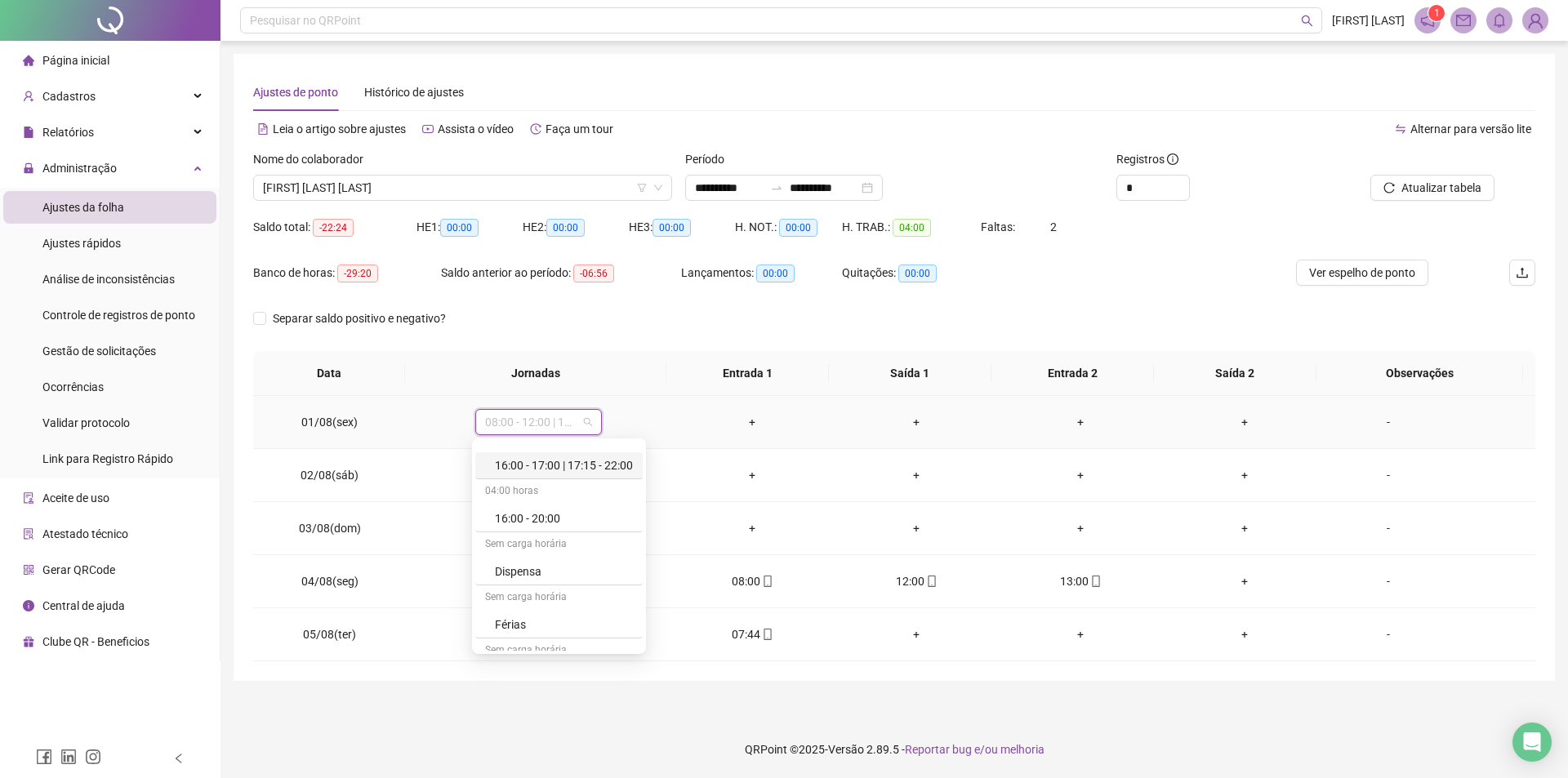 scroll, scrollTop: 2869, scrollLeft: 0, axis: vertical 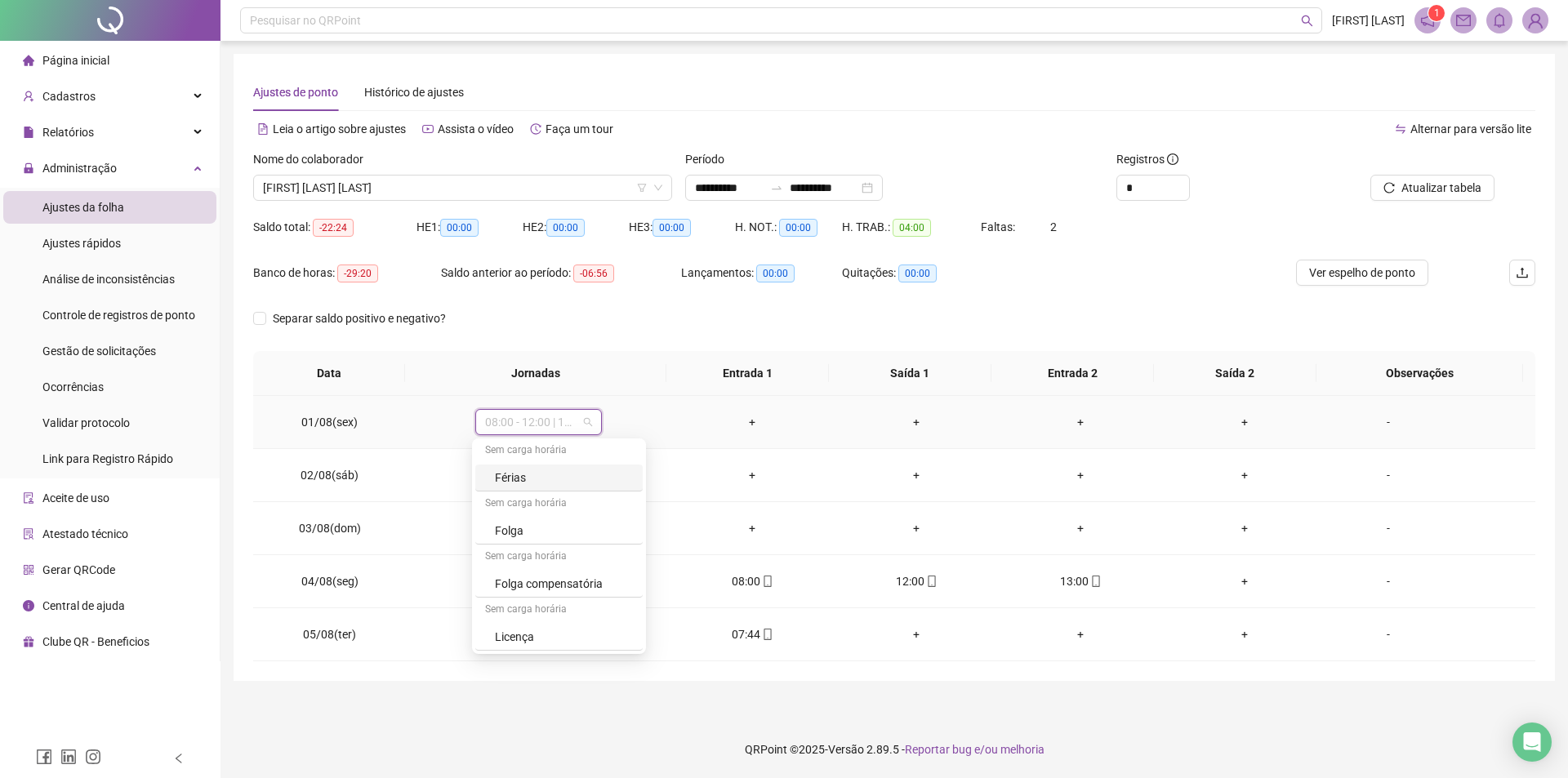click on "Férias" at bounding box center (564, 478) 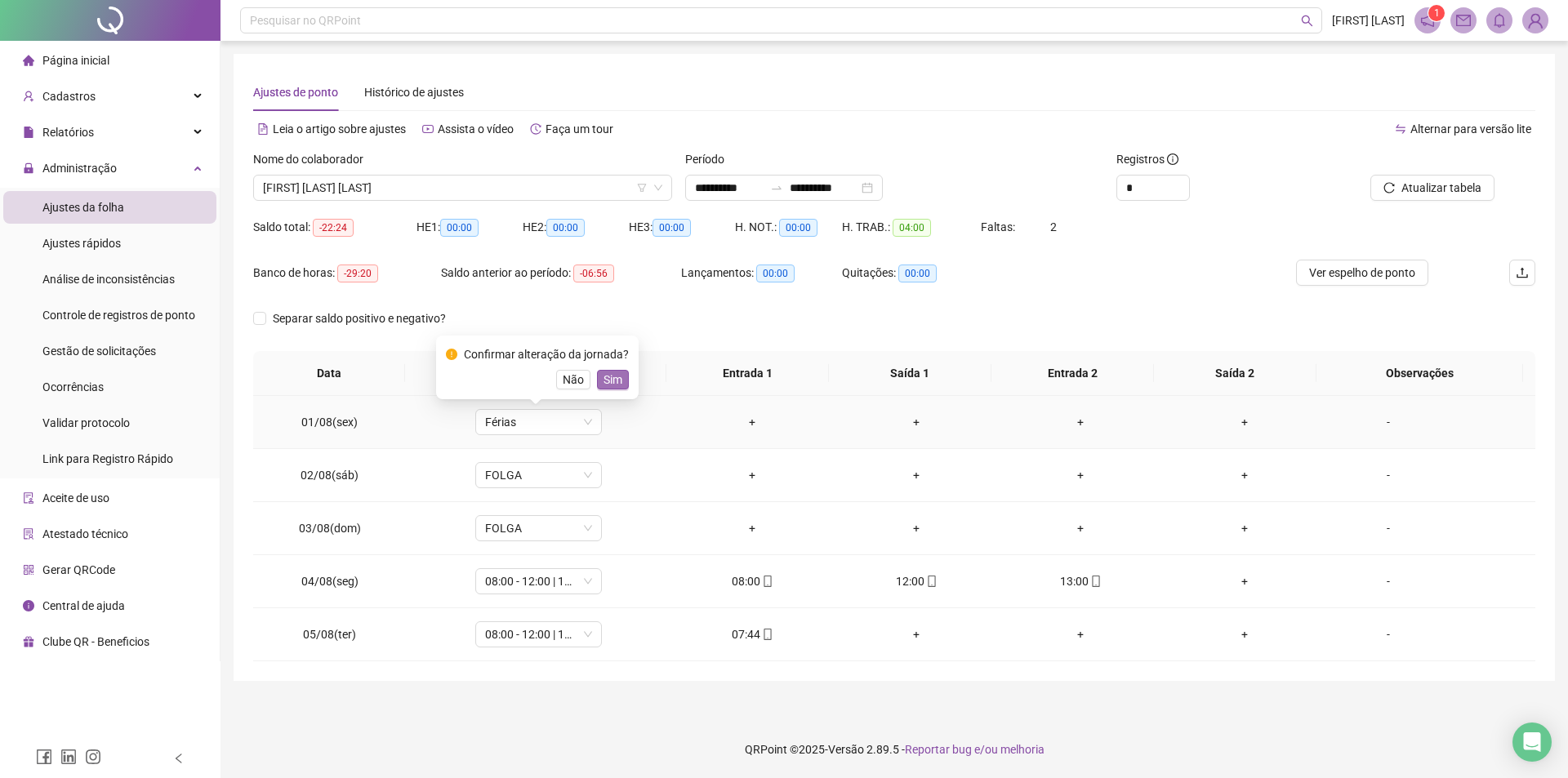 click on "Sim" at bounding box center (612, 380) 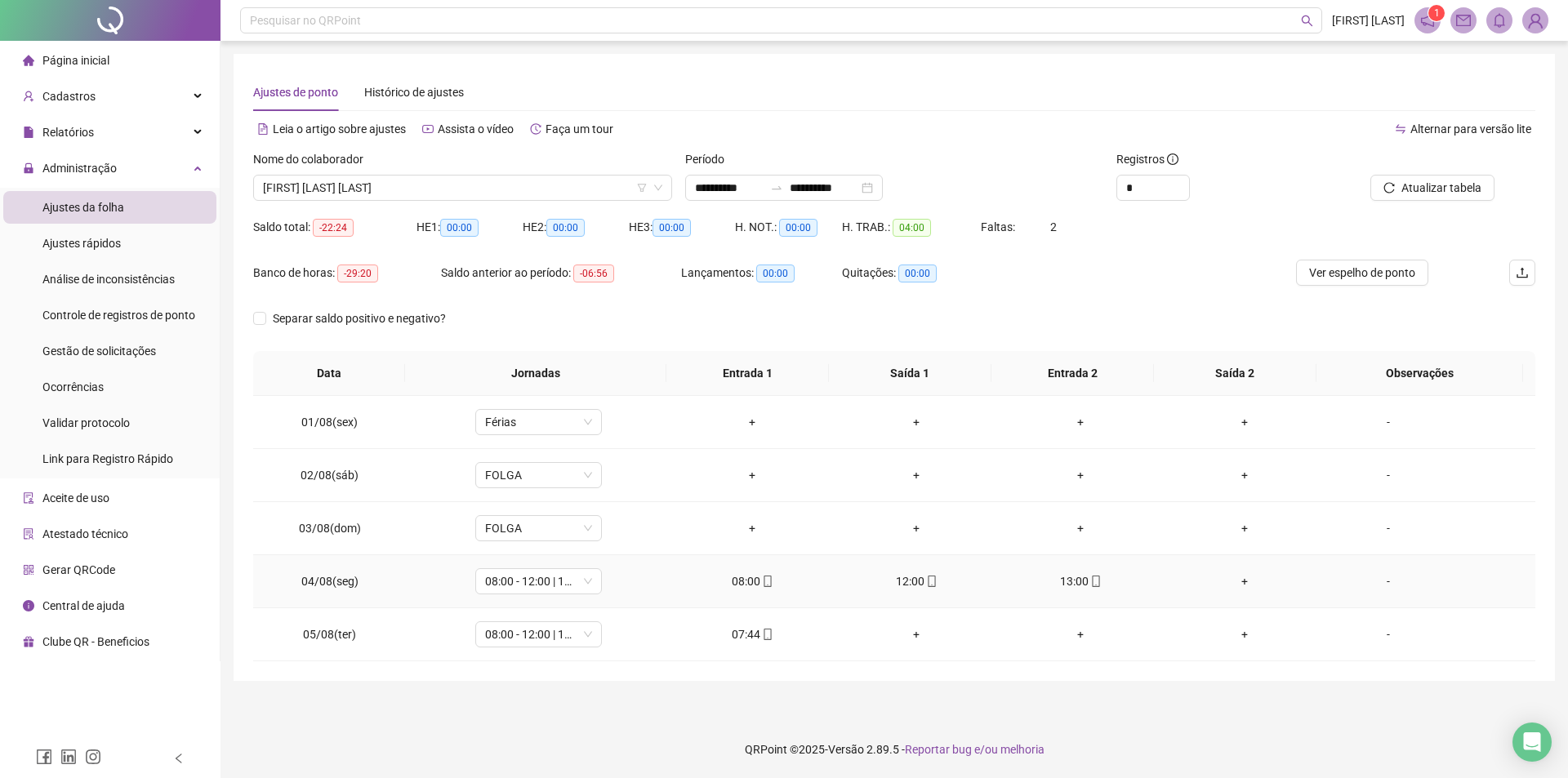 click on "+" at bounding box center (1245, 581) 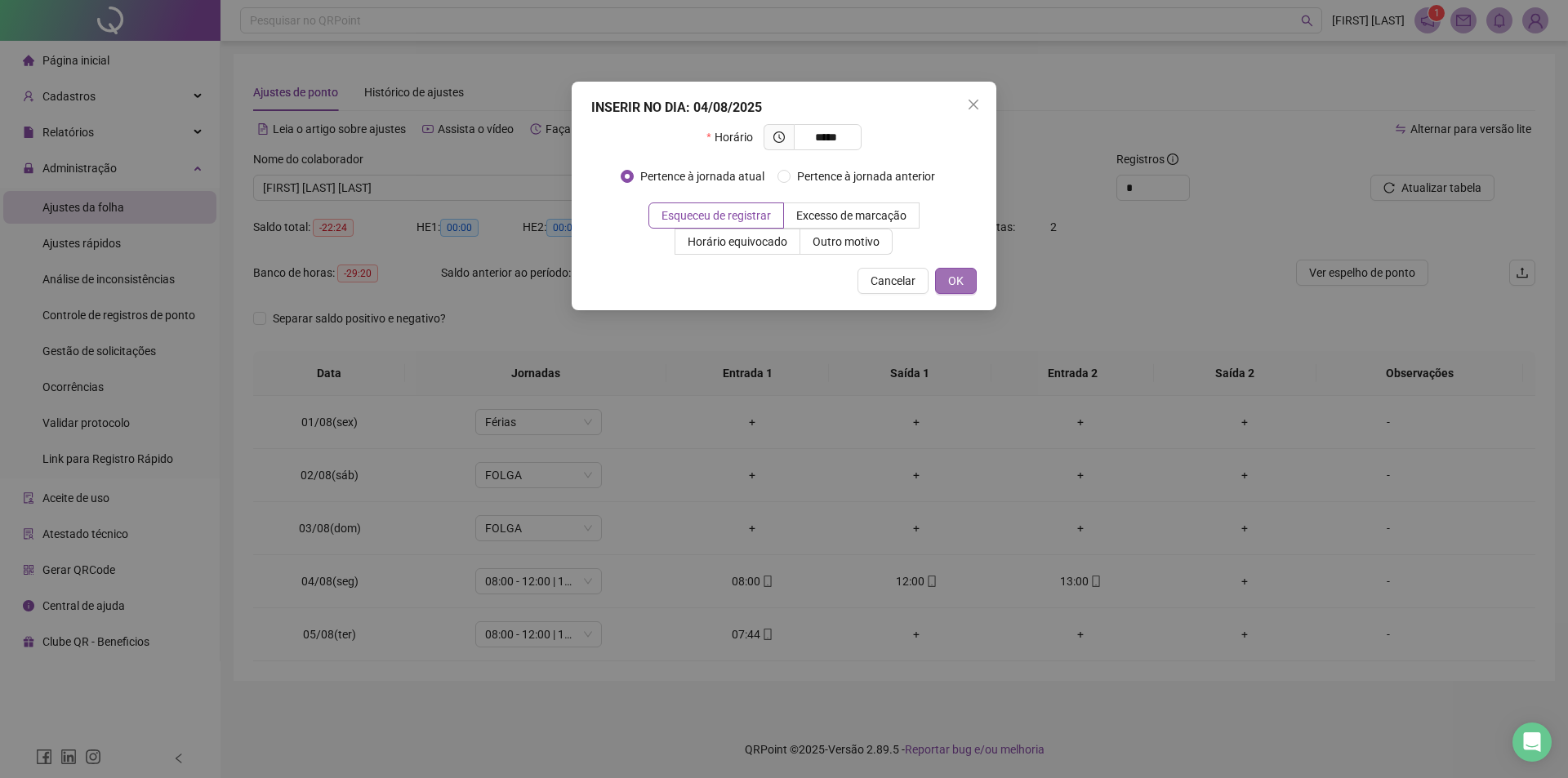 type on "*****" 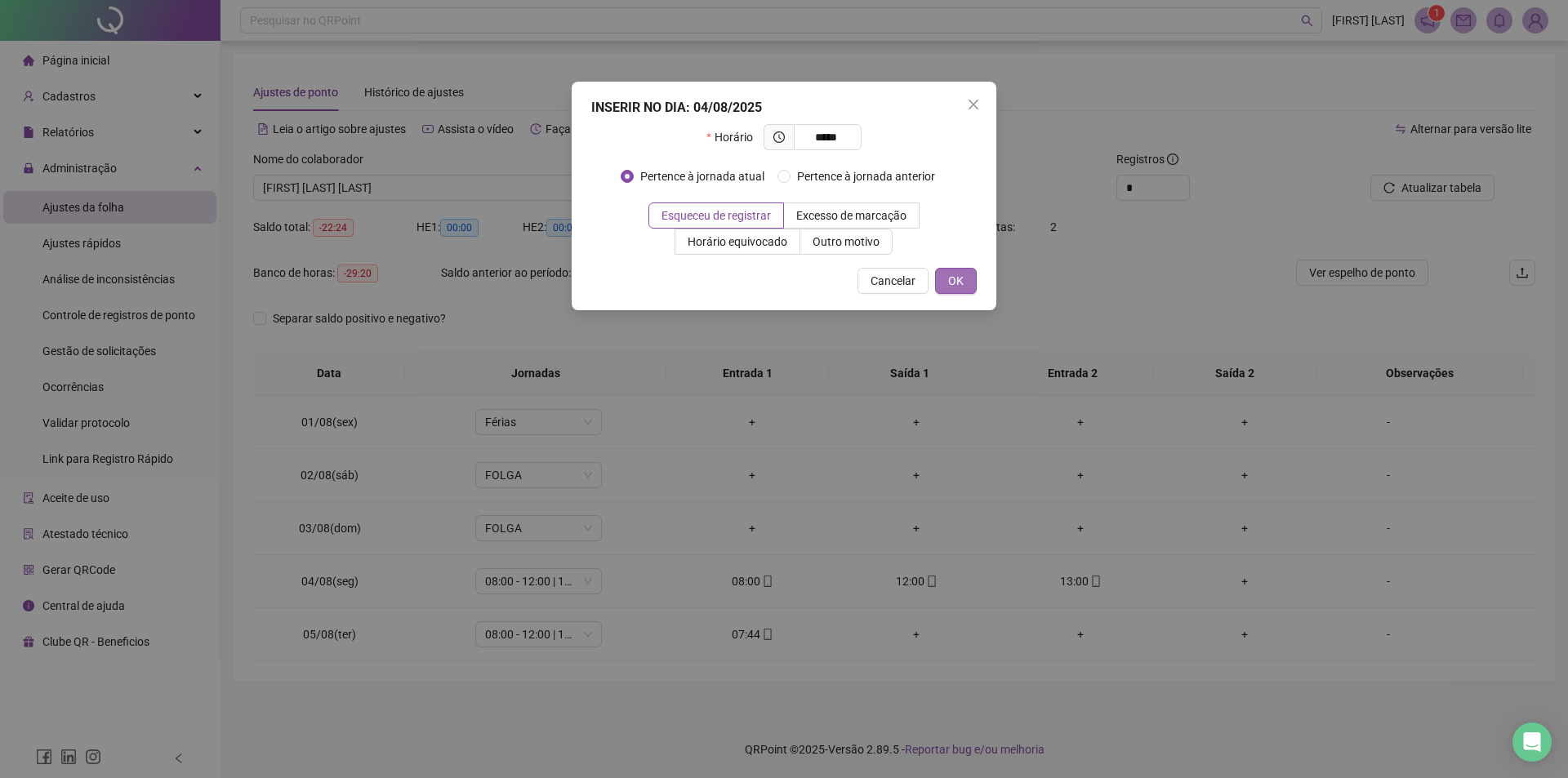 click on "OK" at bounding box center (956, 281) 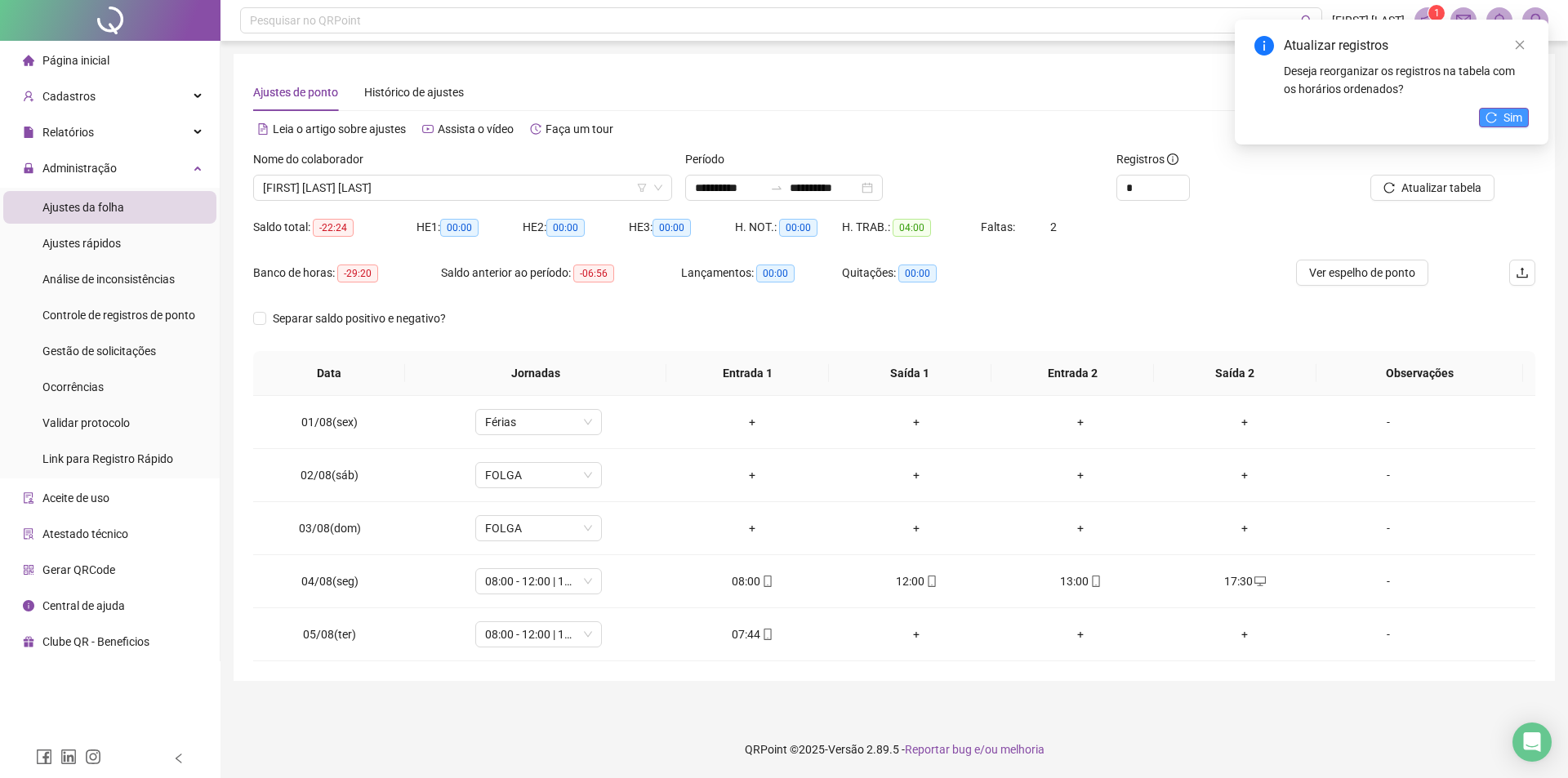 click on "Sim" at bounding box center (1503, 118) 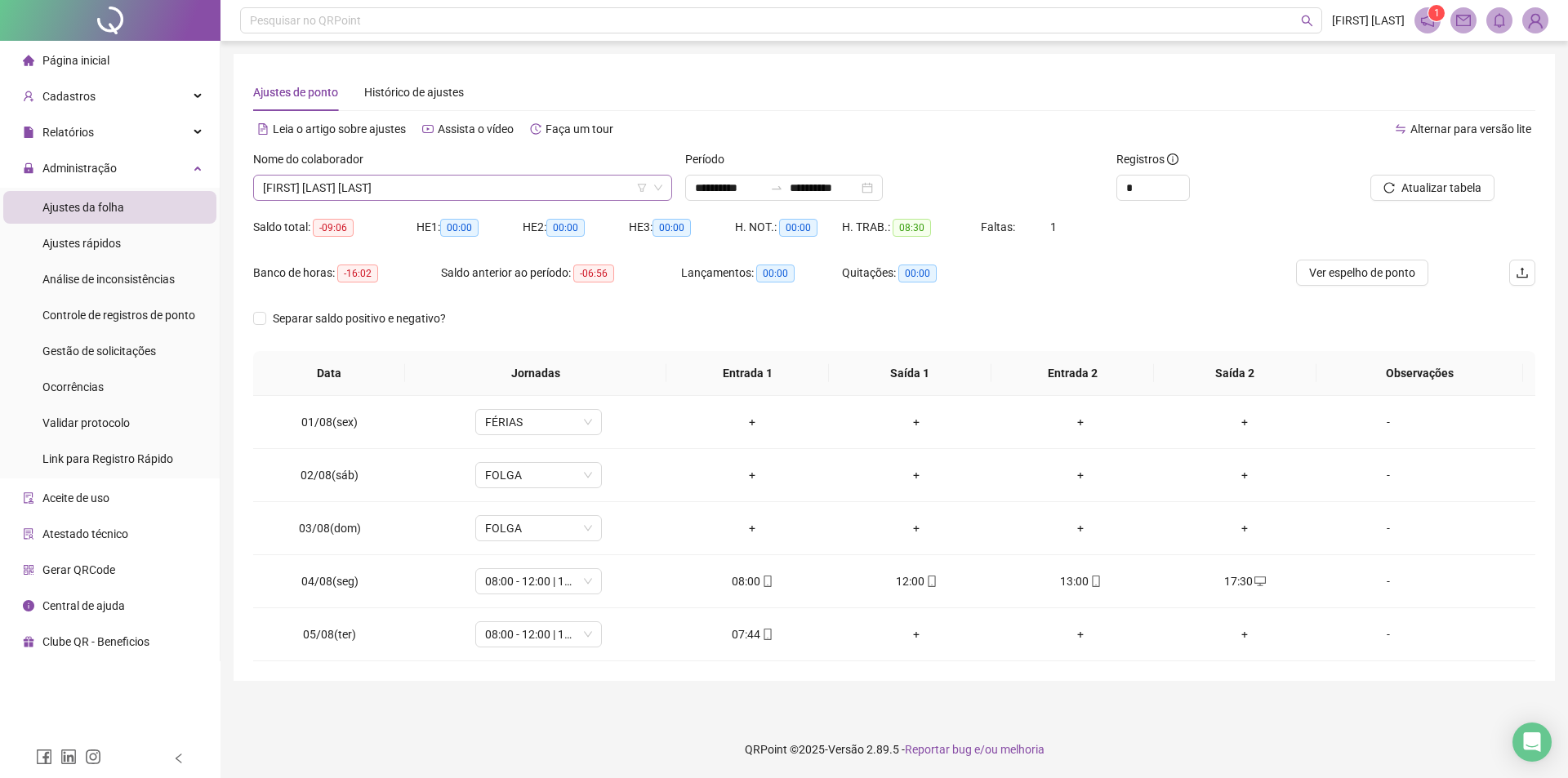 click 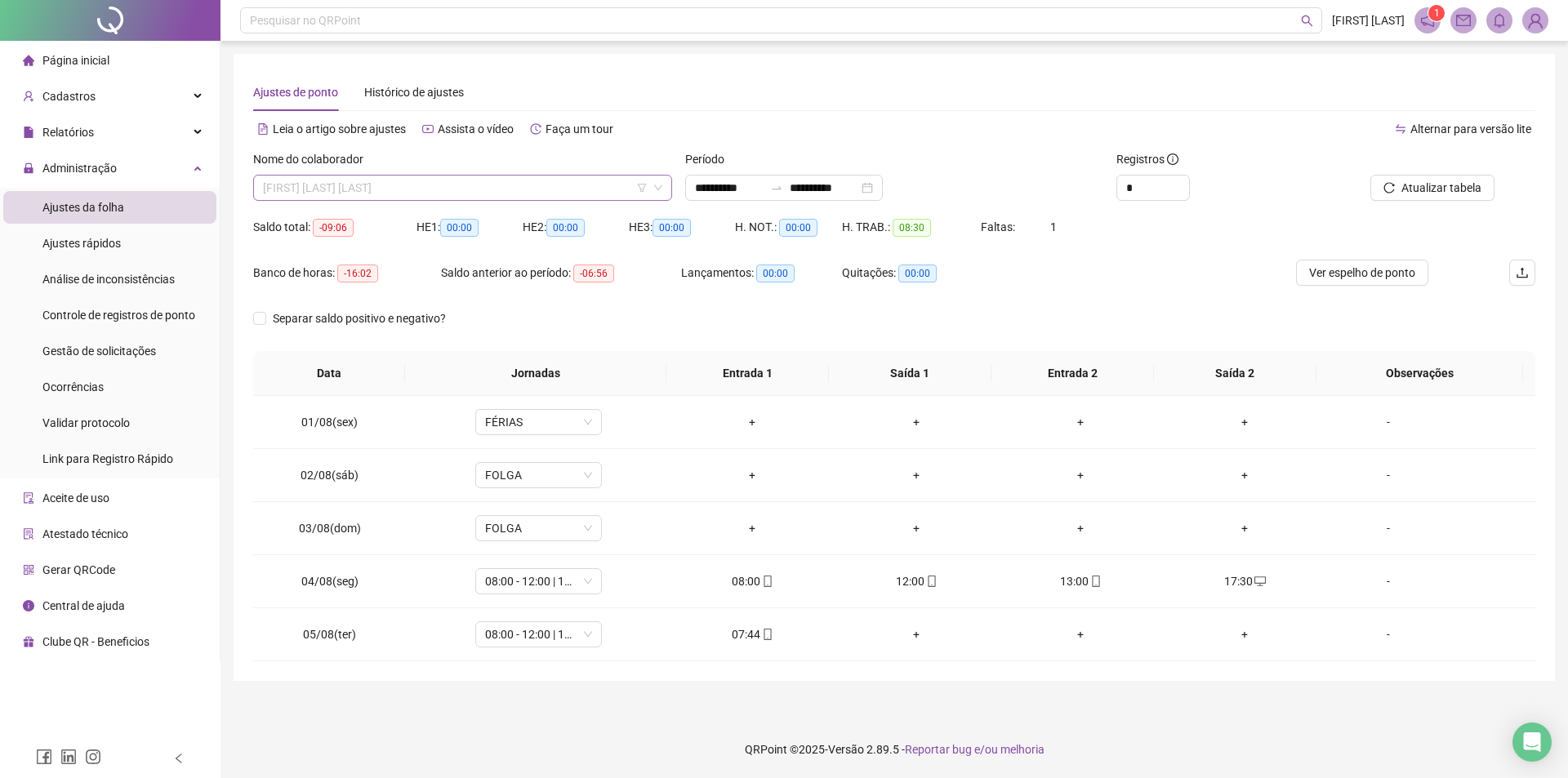 click on "[FIRST] [LAST] [LAST]" at bounding box center (462, 188) 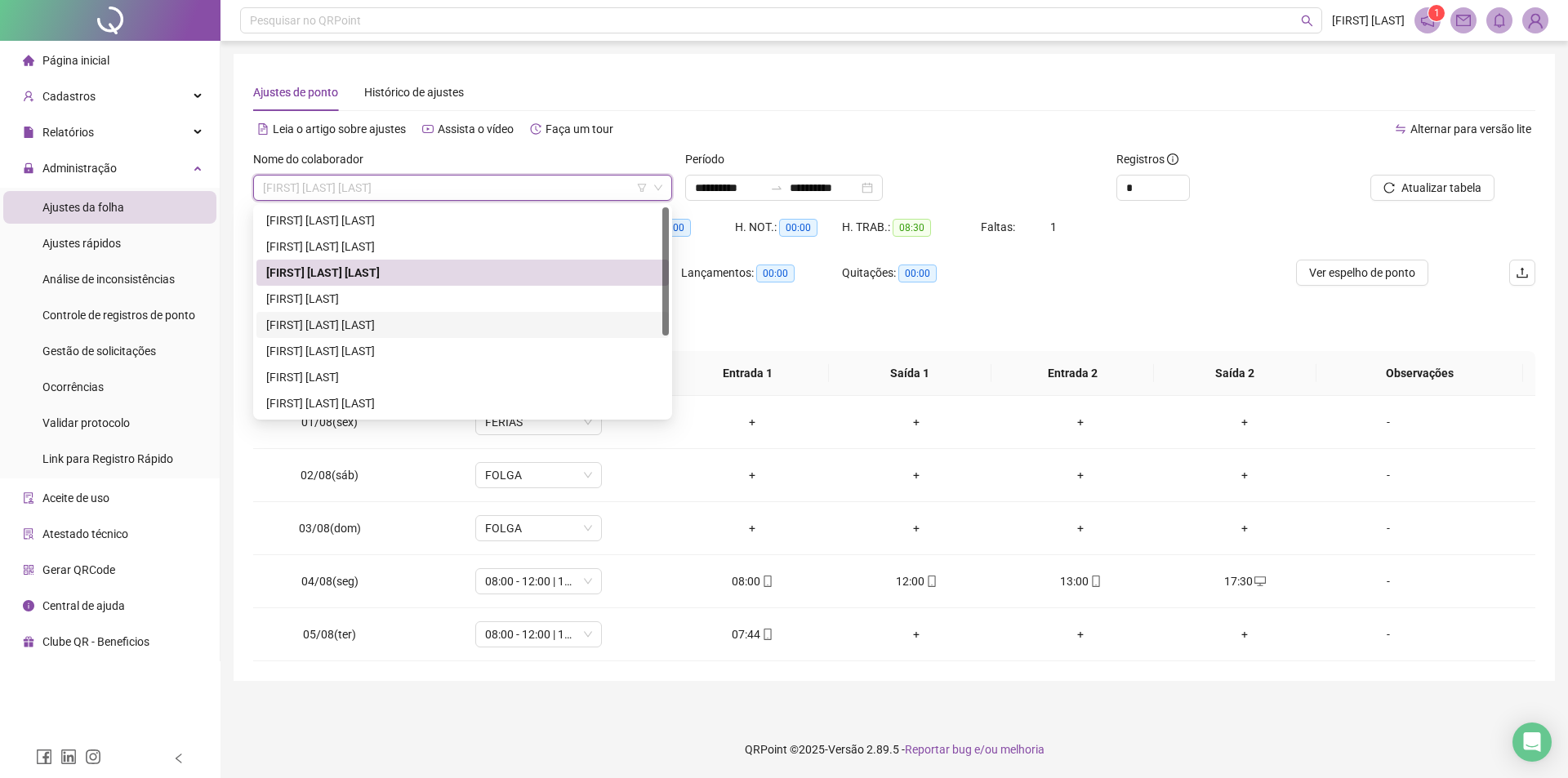 click on "[FIRST] [LAST] [LAST]" at bounding box center [462, 325] 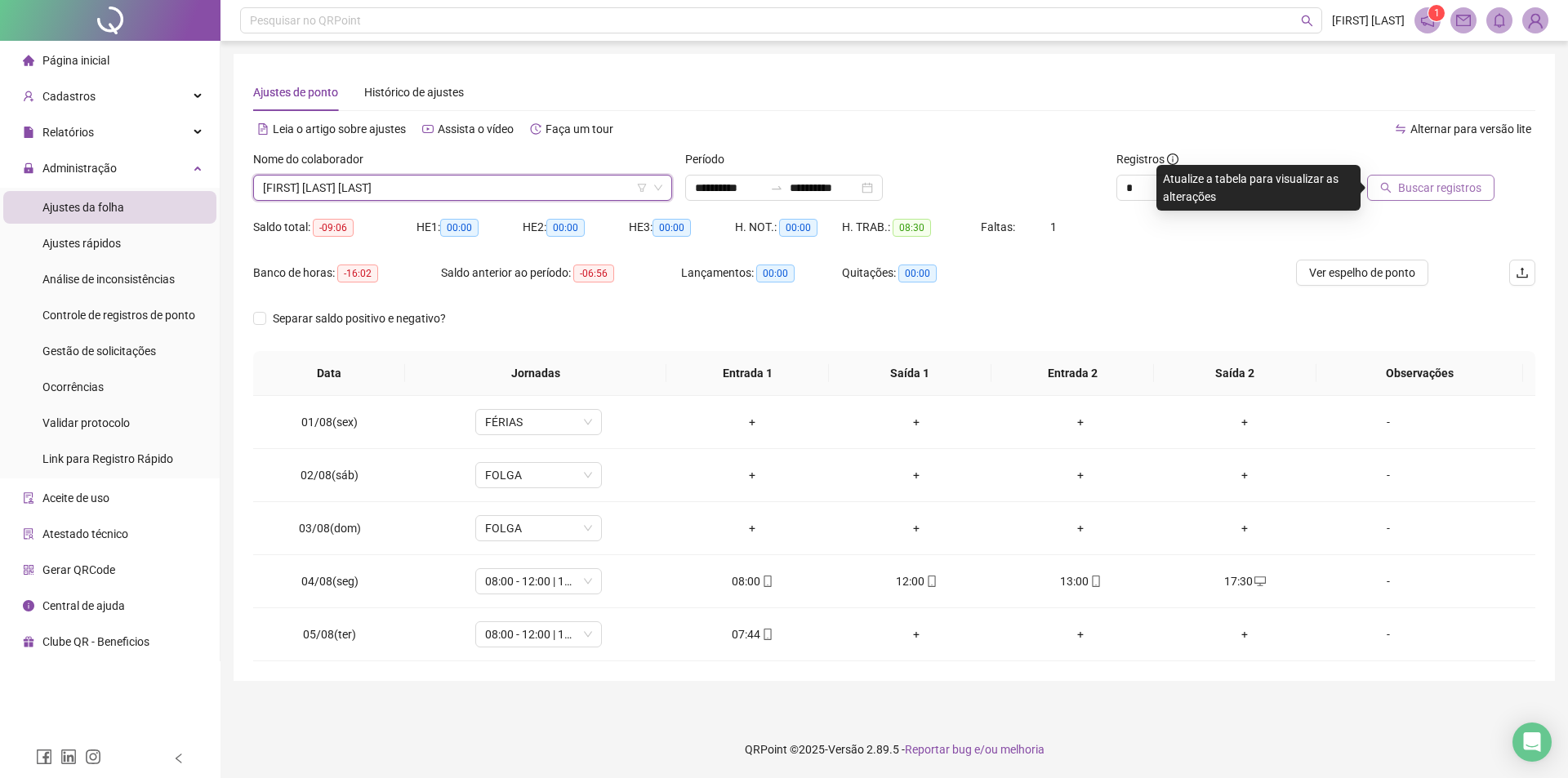 click on "Buscar registros" at bounding box center (1440, 188) 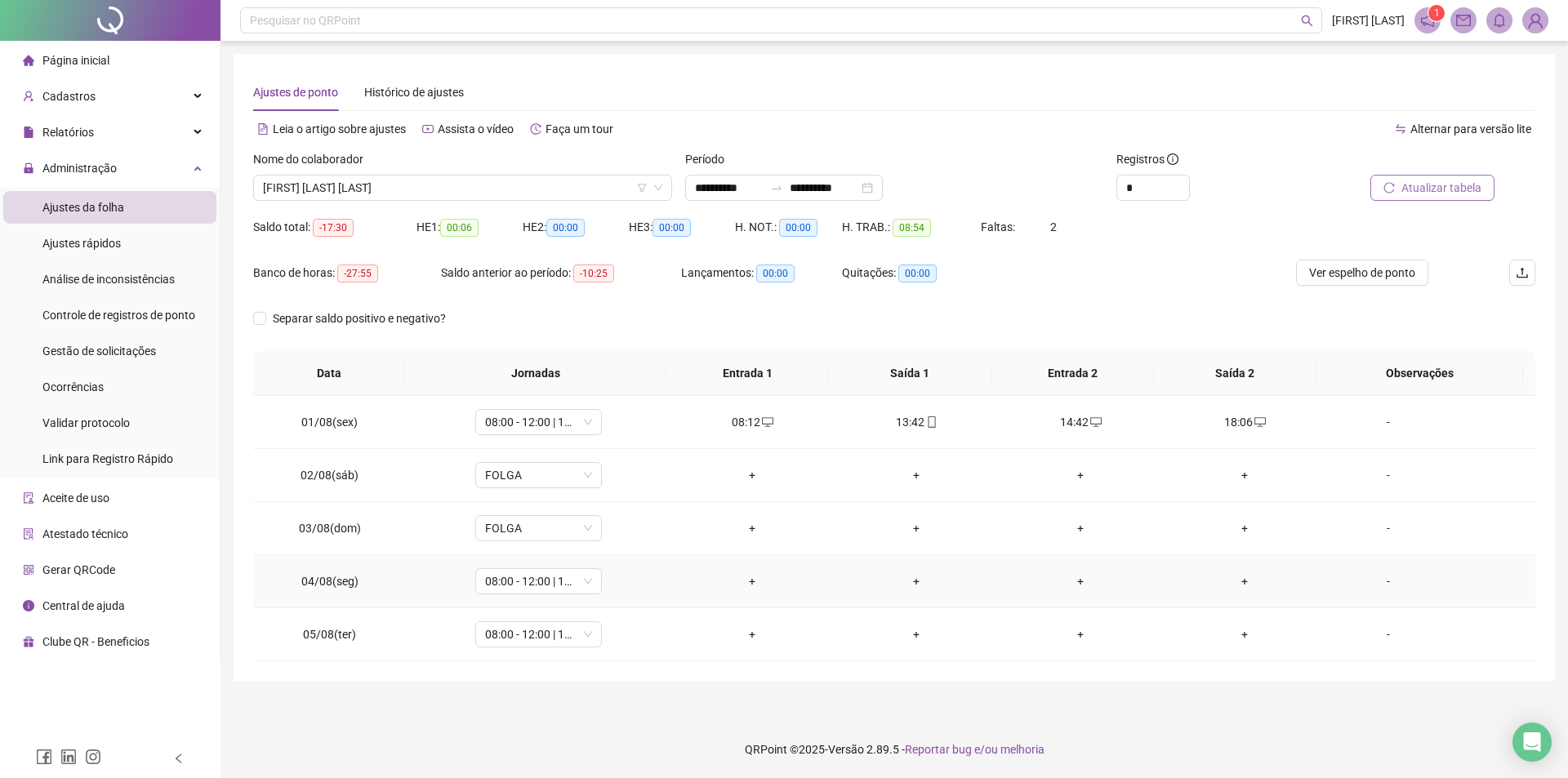 click on "+" at bounding box center [752, 581] 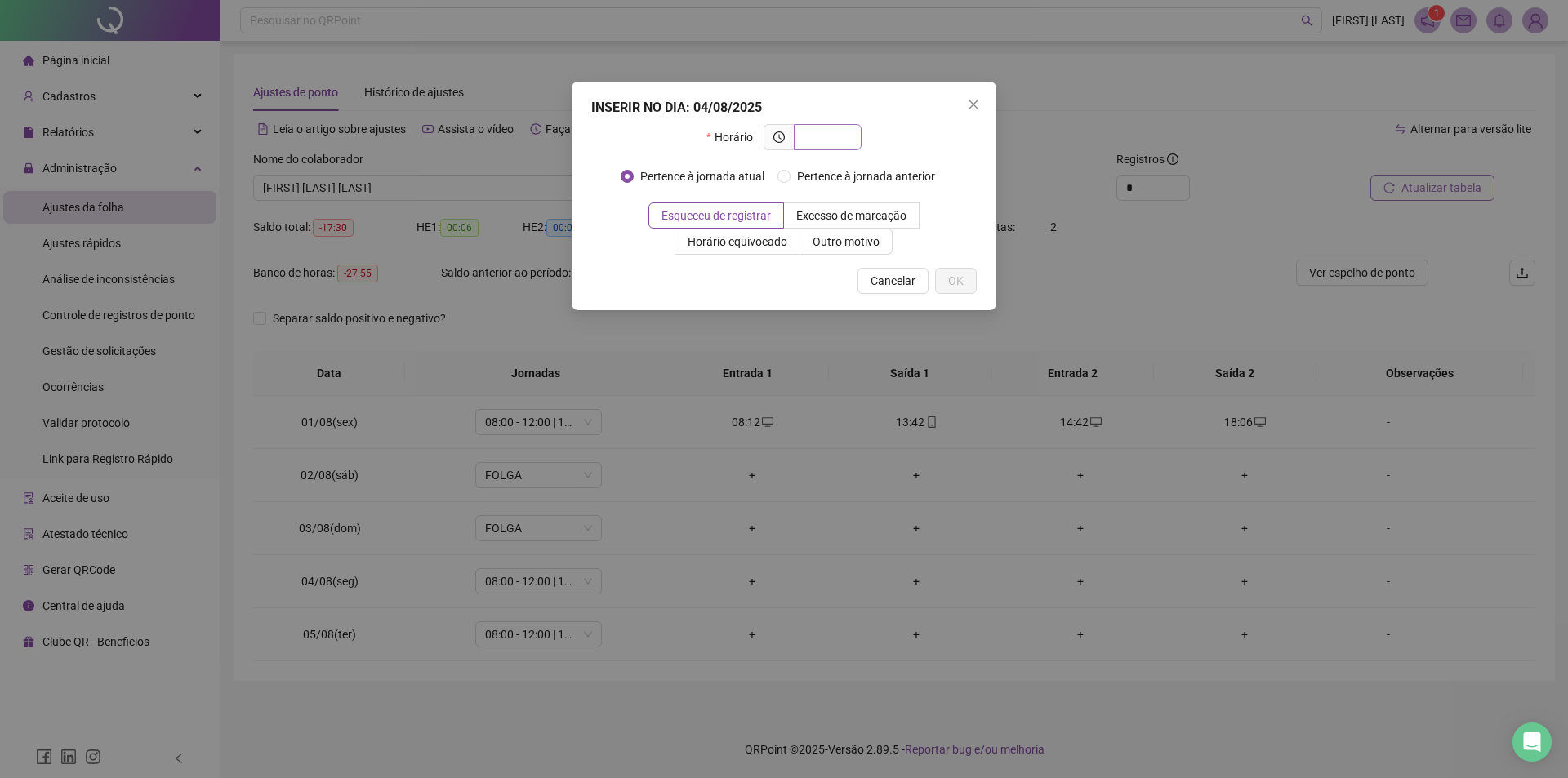 click at bounding box center (826, 137) 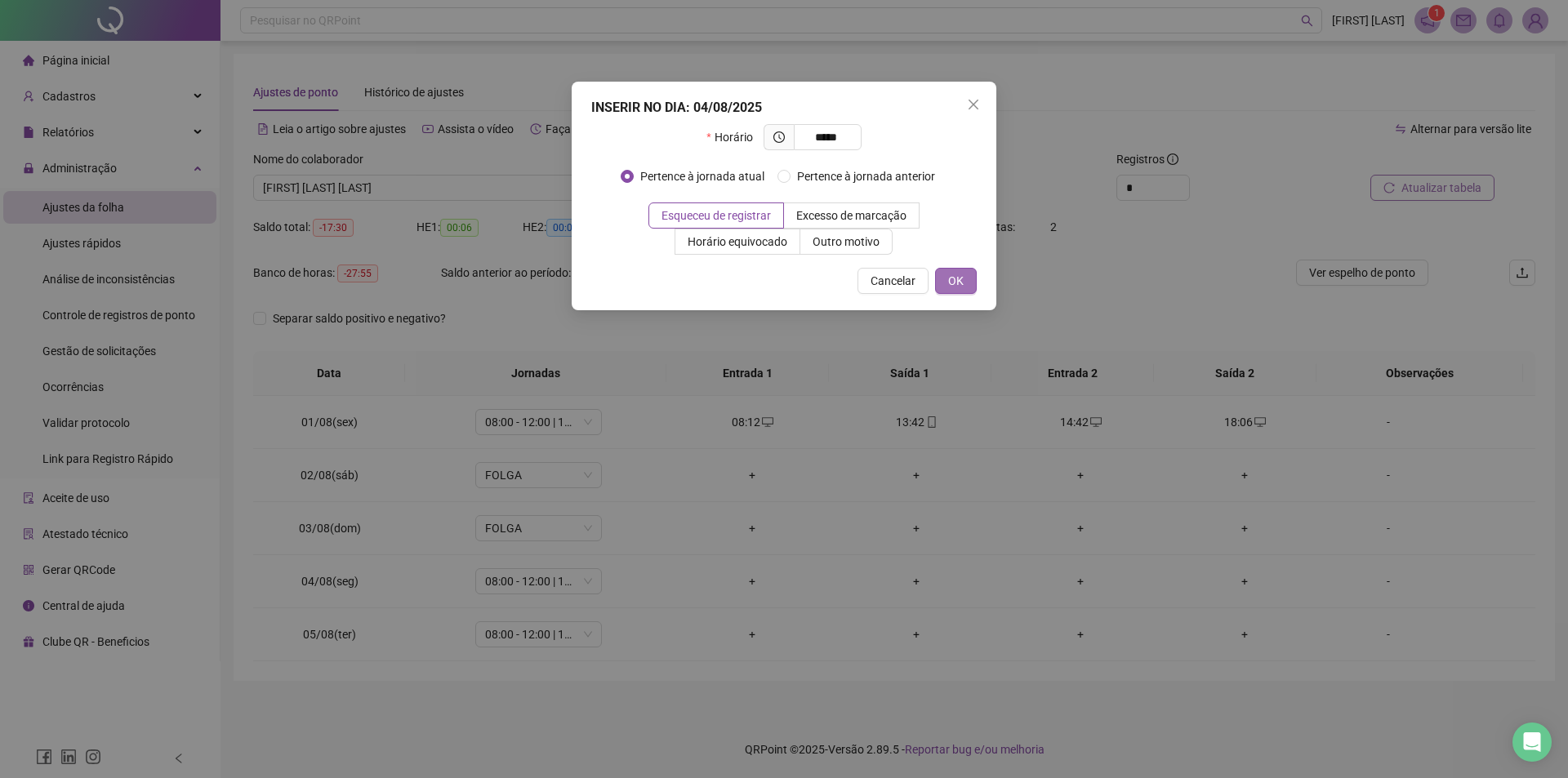 type on "*****" 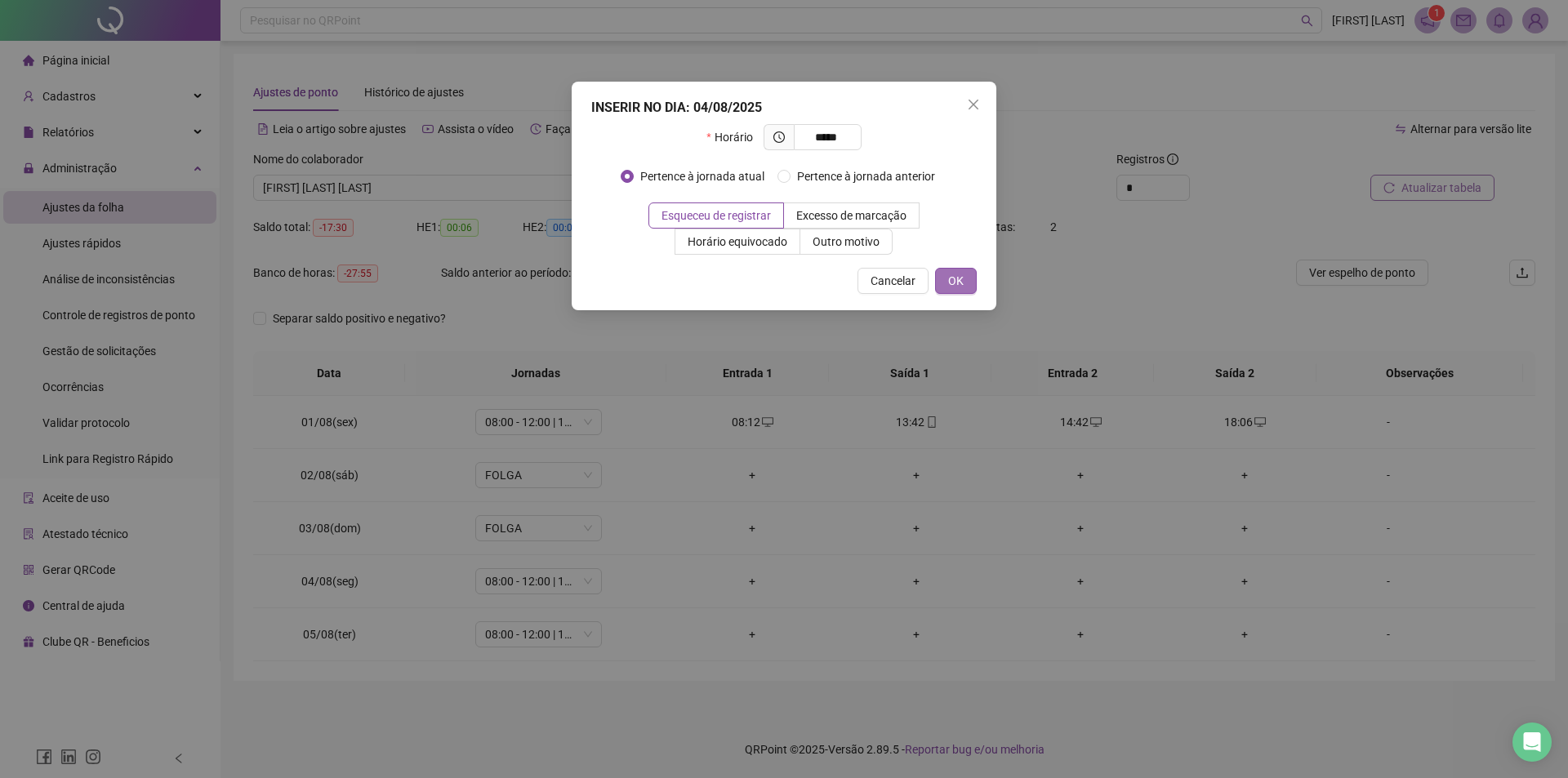click on "OK" at bounding box center (956, 281) 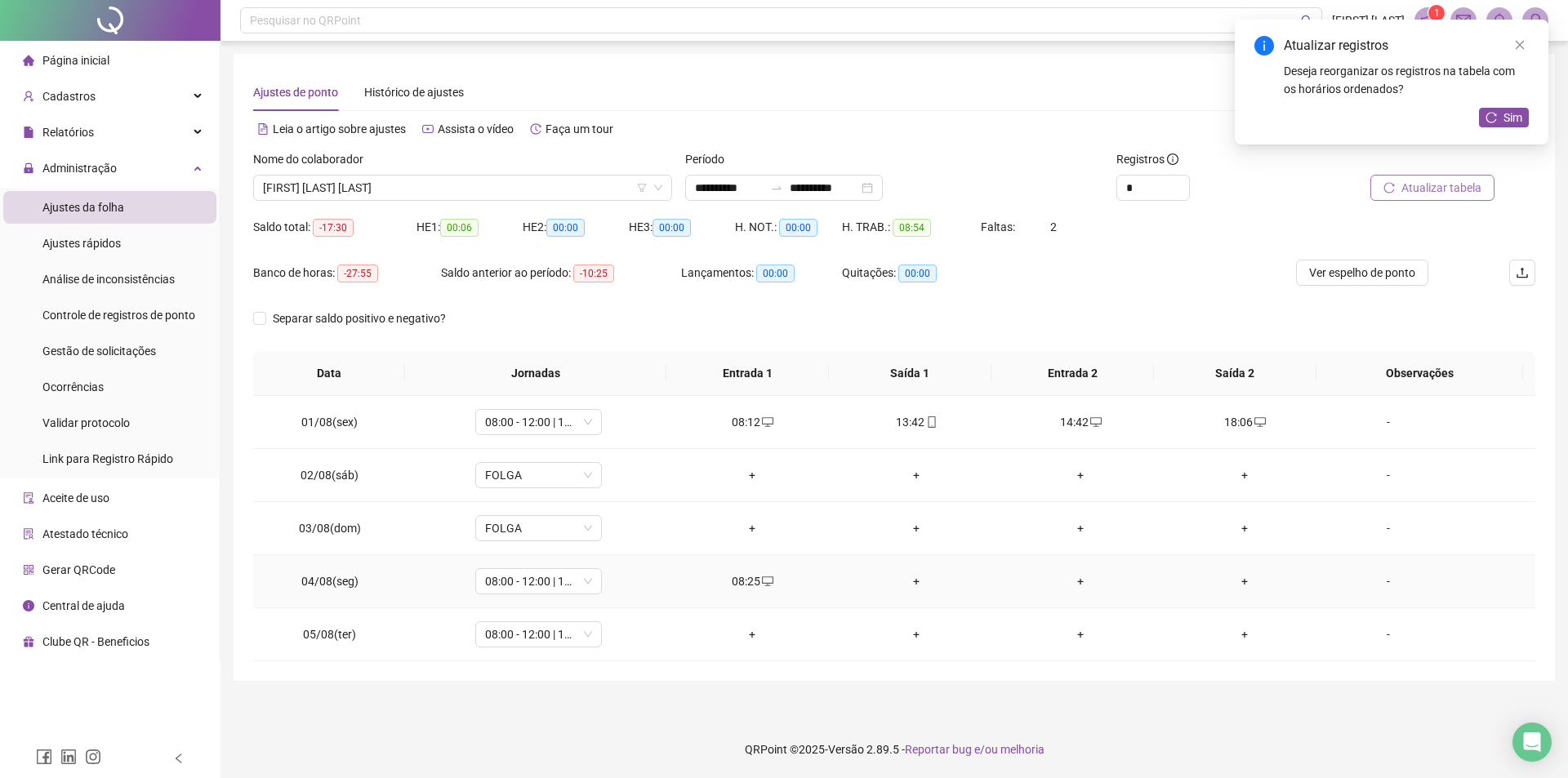 click on "+" at bounding box center [916, 581] 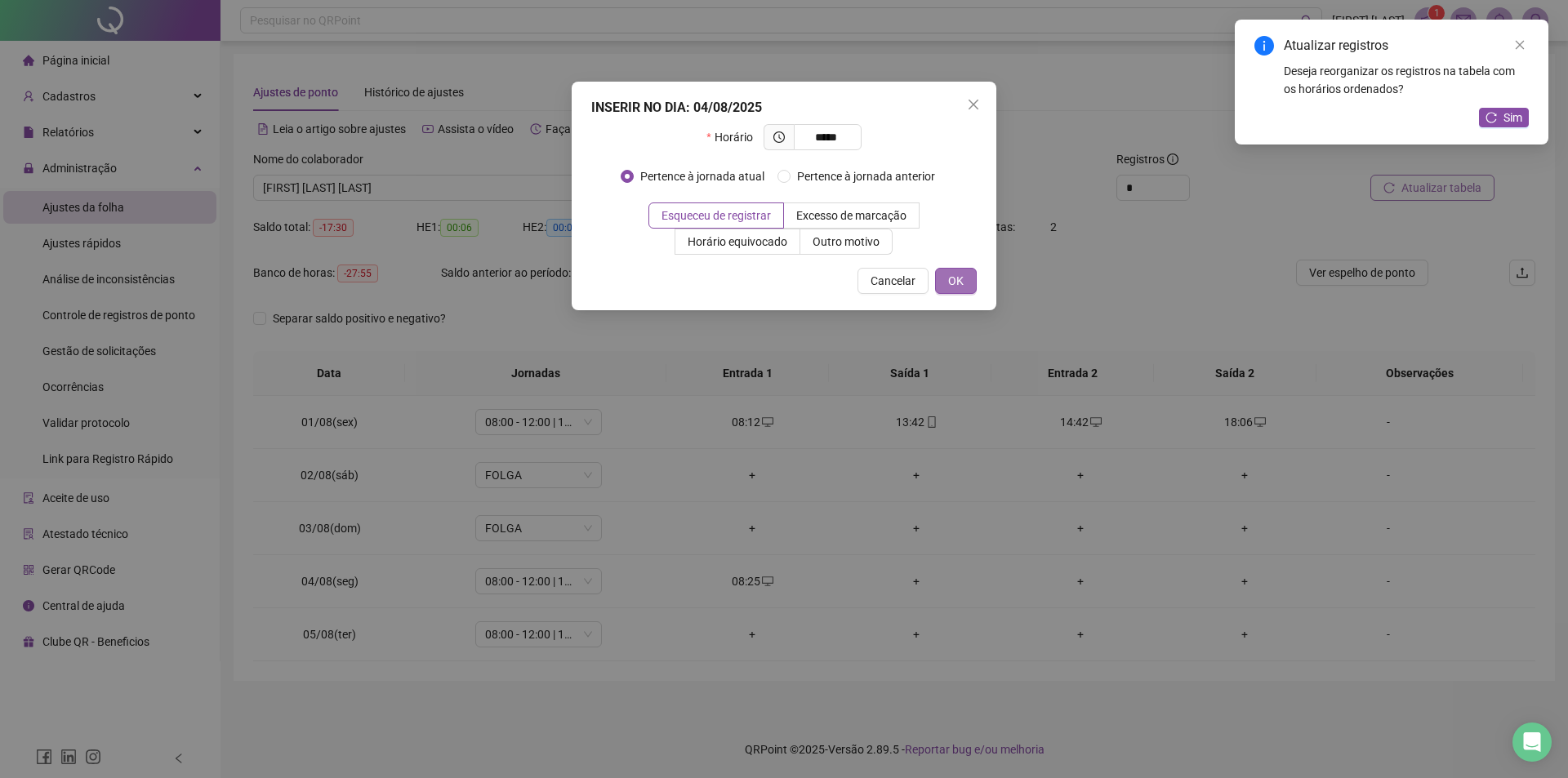 type on "*****" 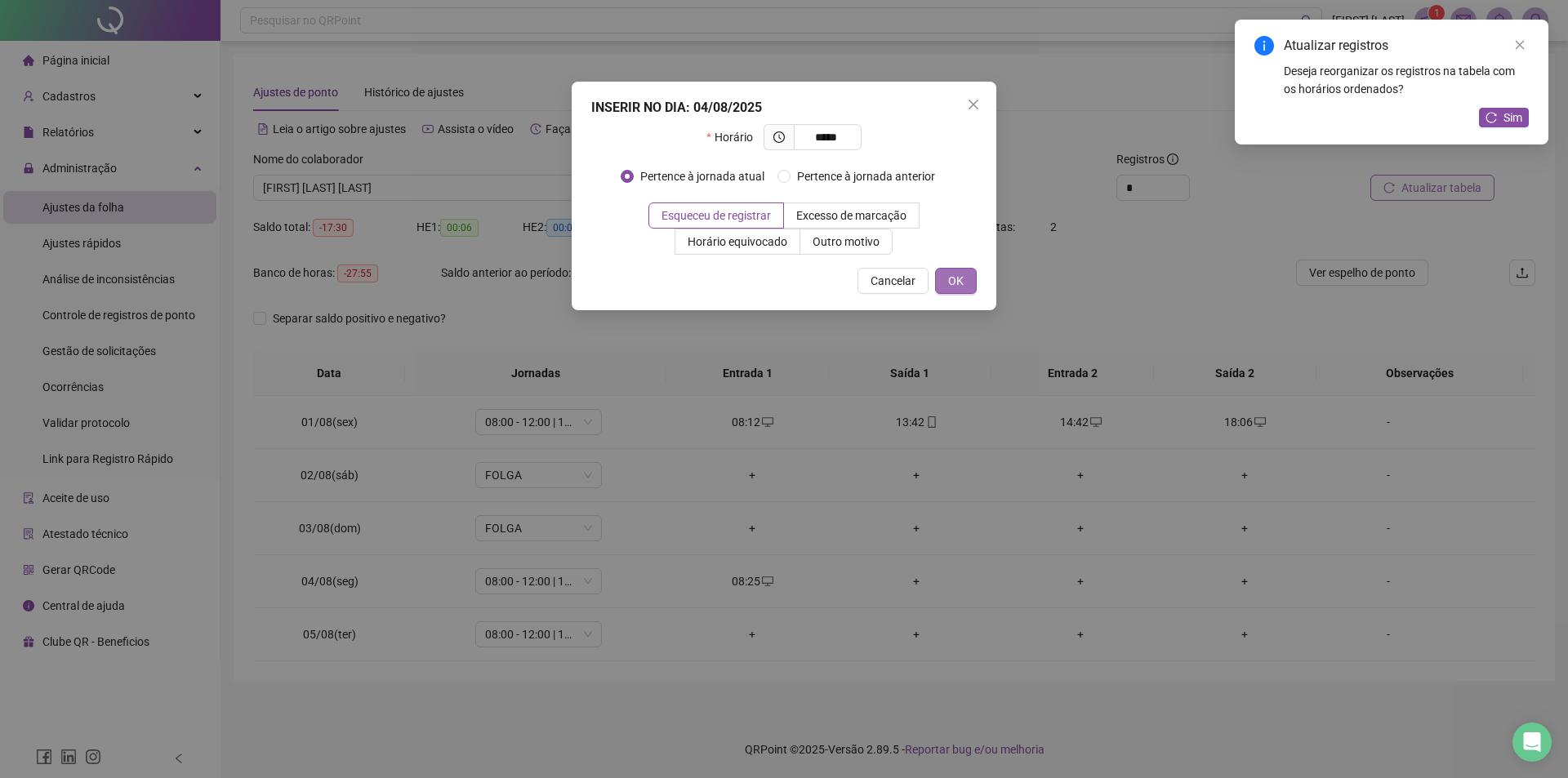 click on "OK" at bounding box center (956, 281) 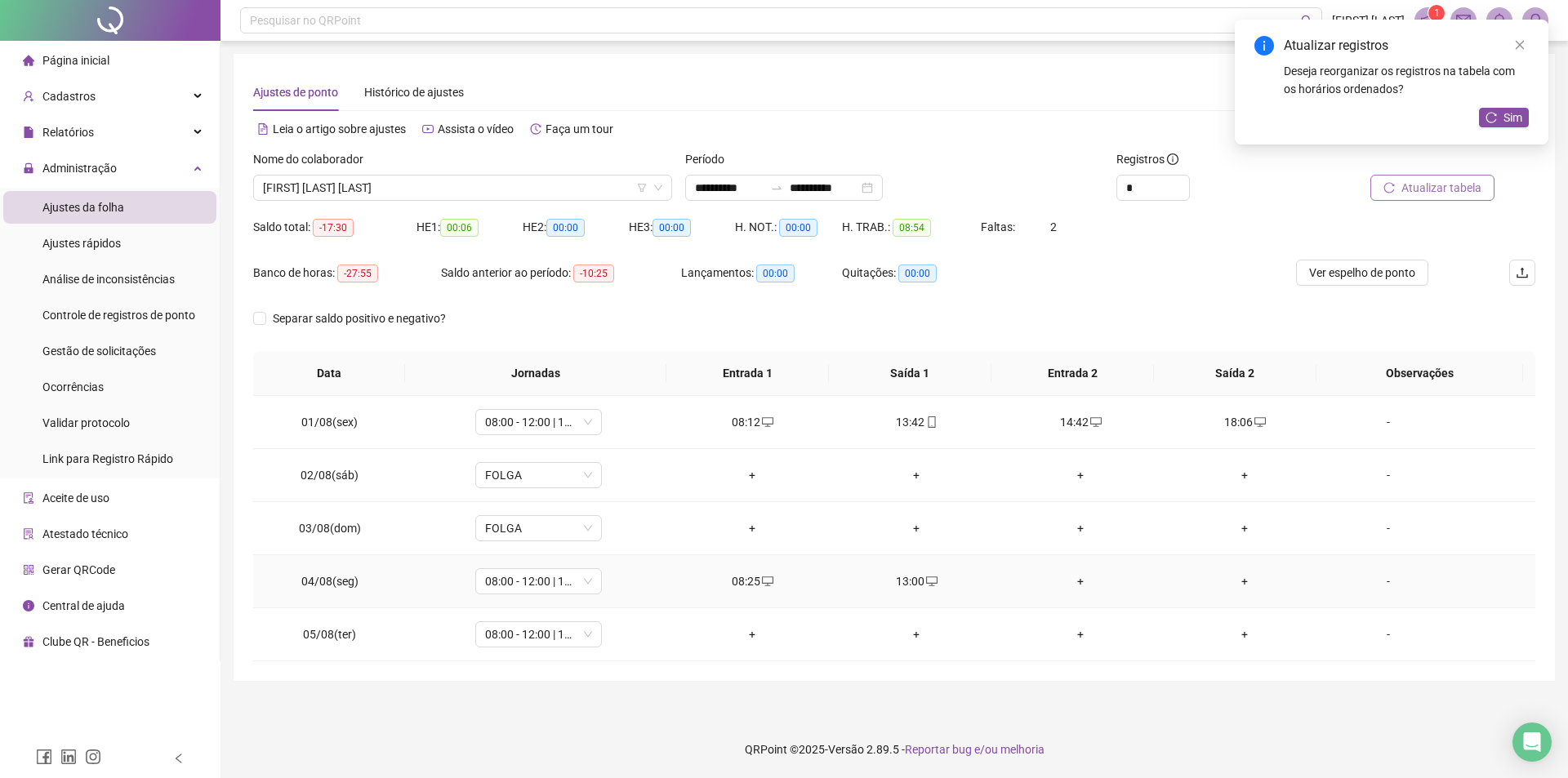 click on "+" at bounding box center (1080, 581) 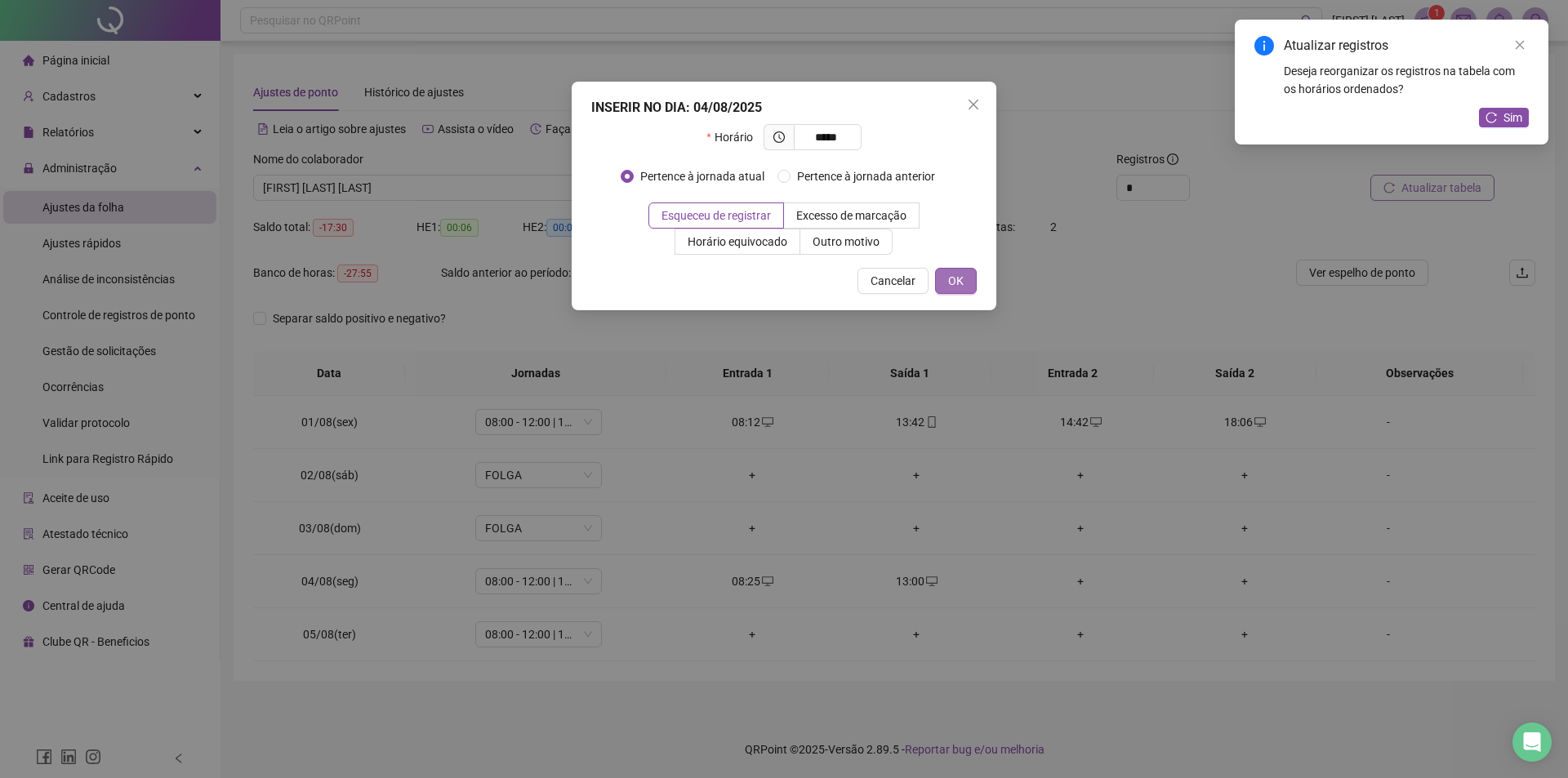 type on "*****" 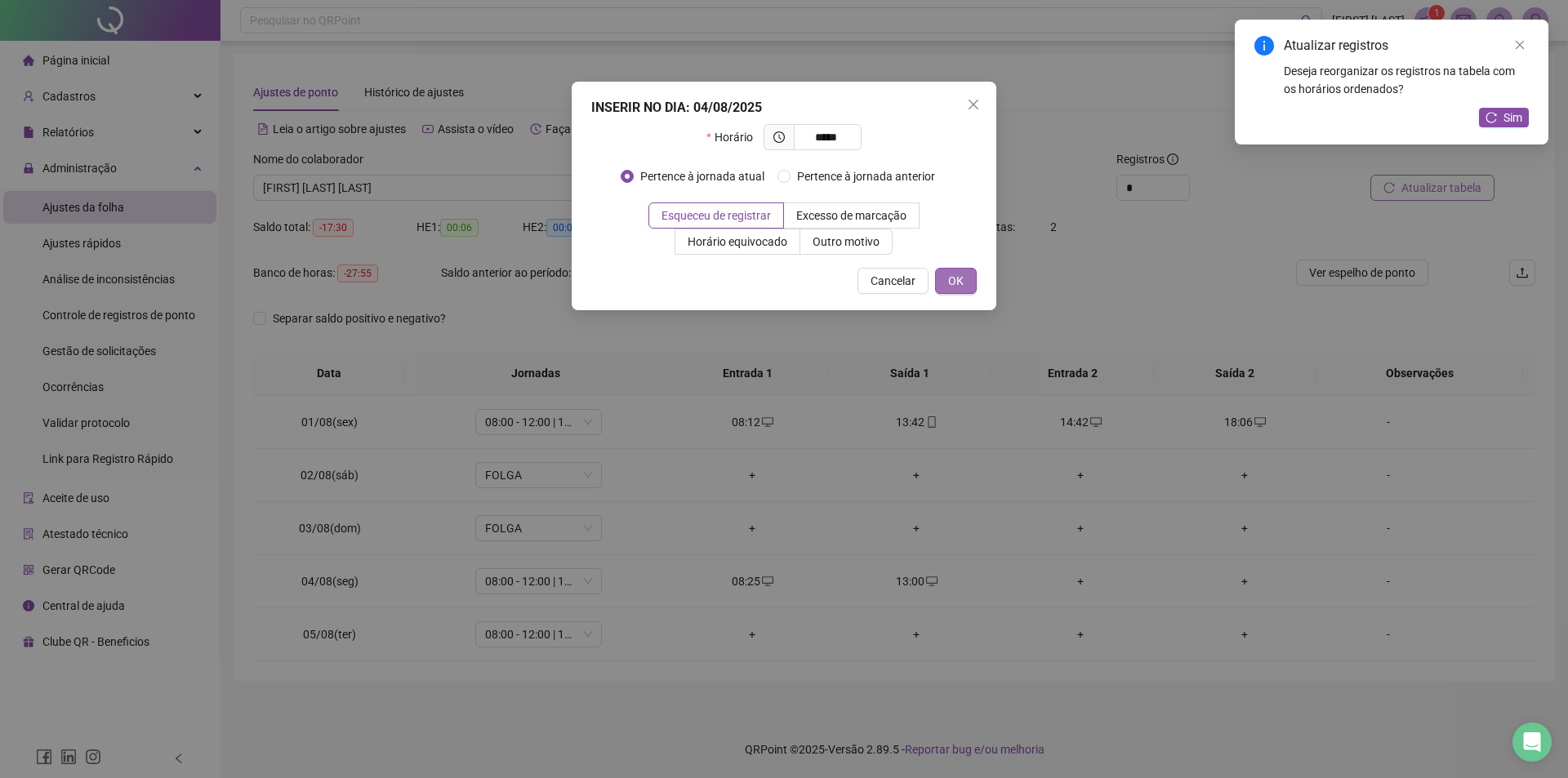 click on "OK" at bounding box center (956, 281) 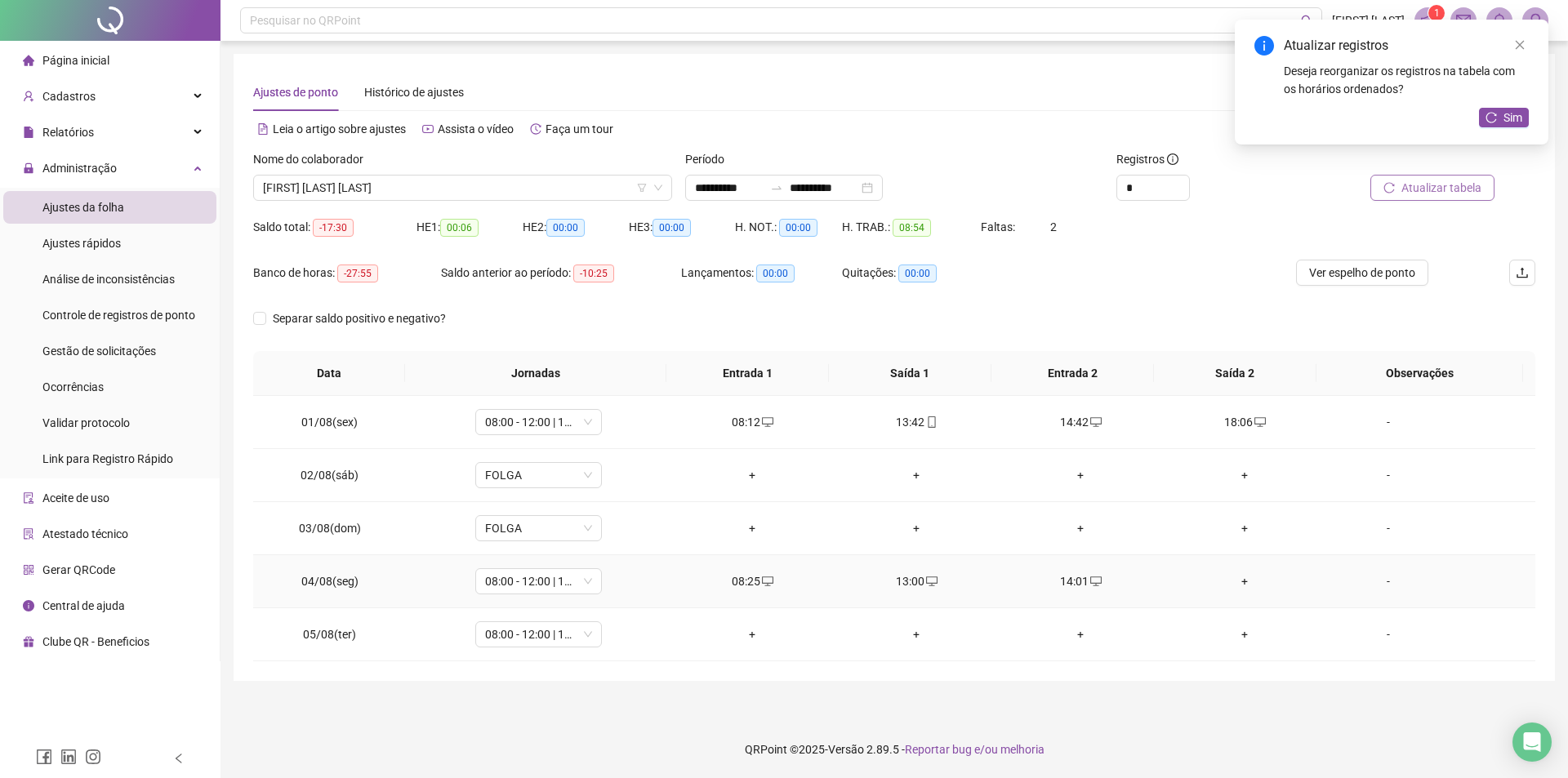 click on "+" at bounding box center (1245, 581) 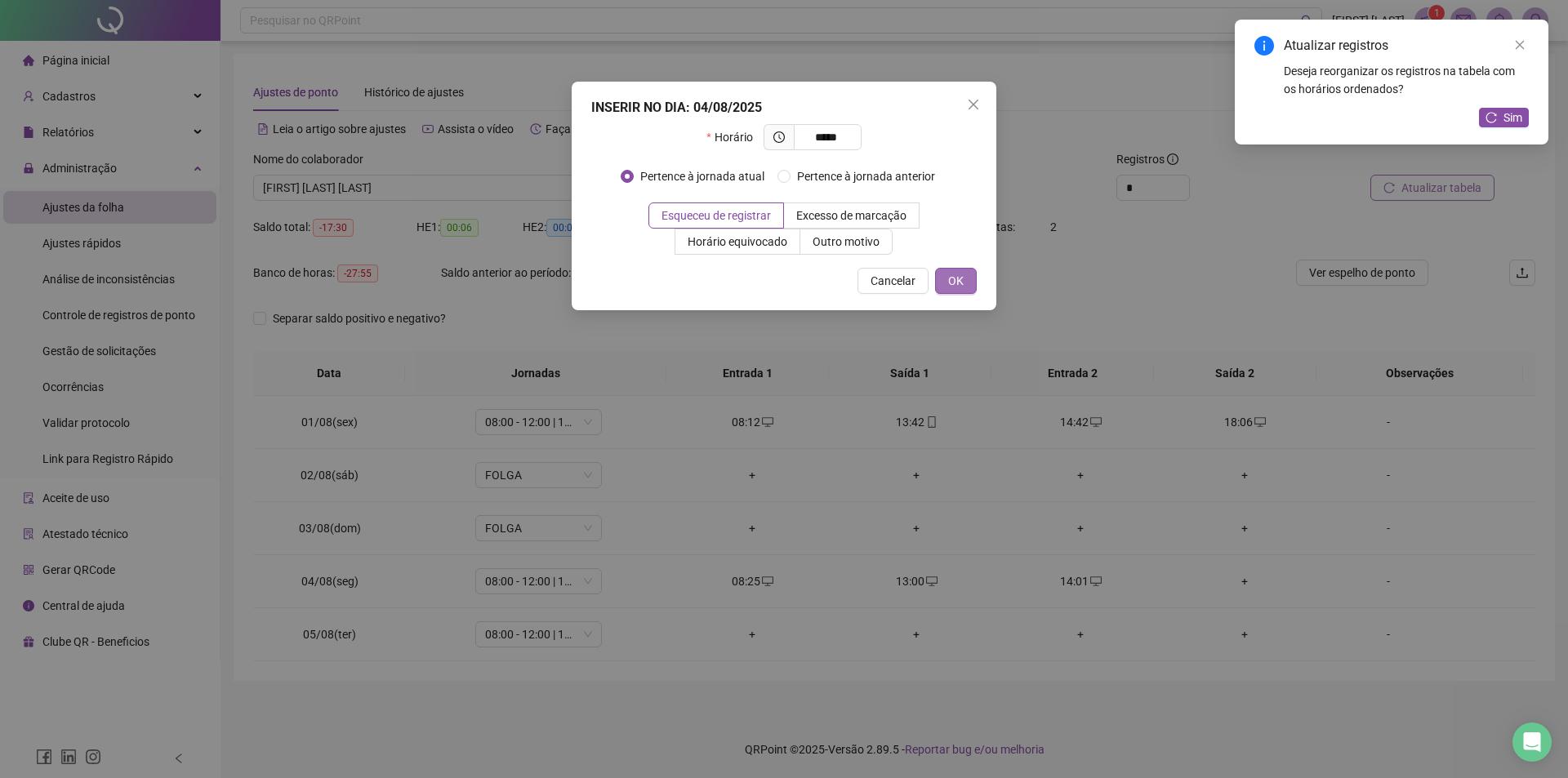 type on "*****" 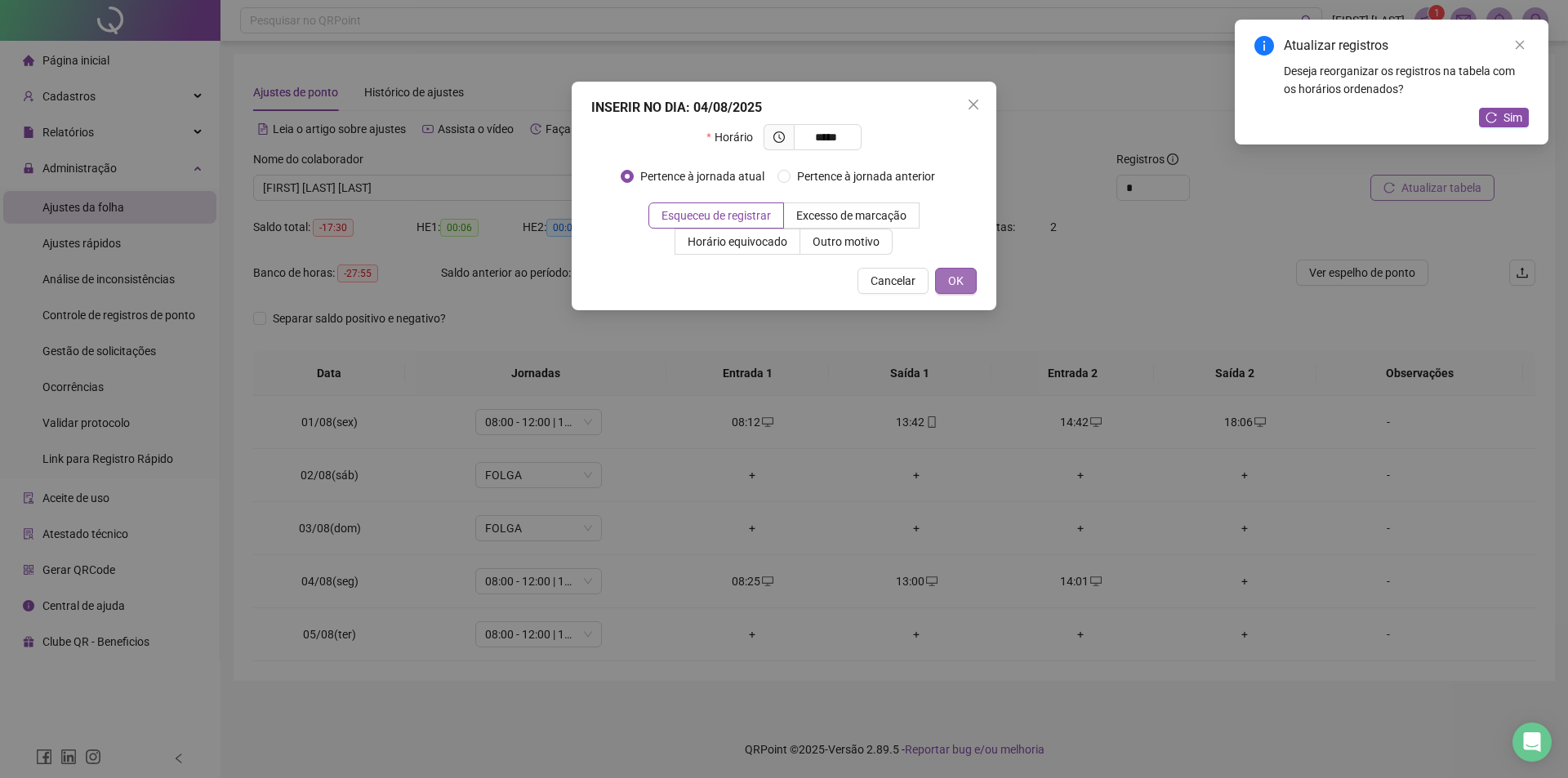 click on "OK" at bounding box center (956, 281) 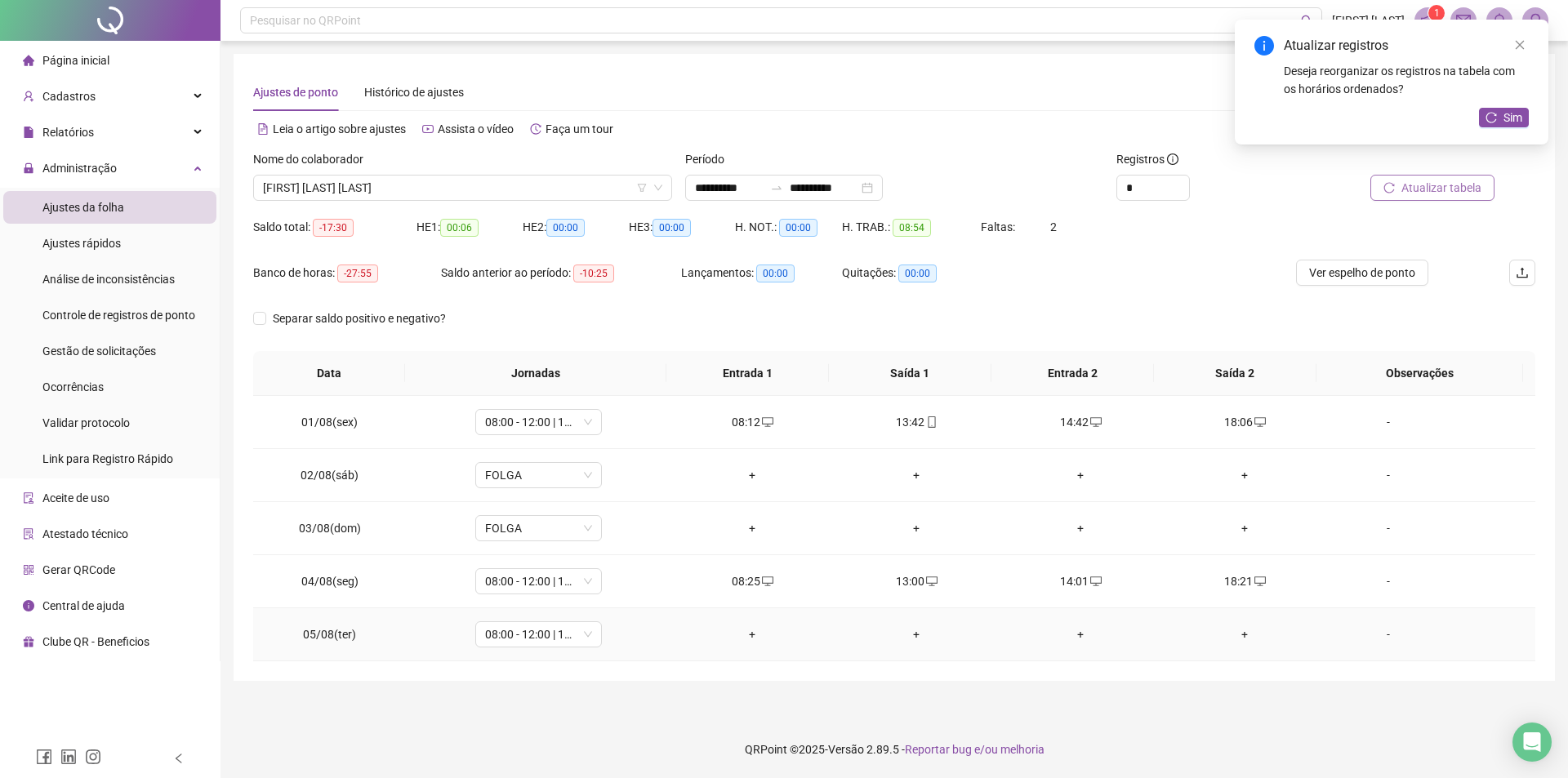 click on "+" at bounding box center (752, 634) 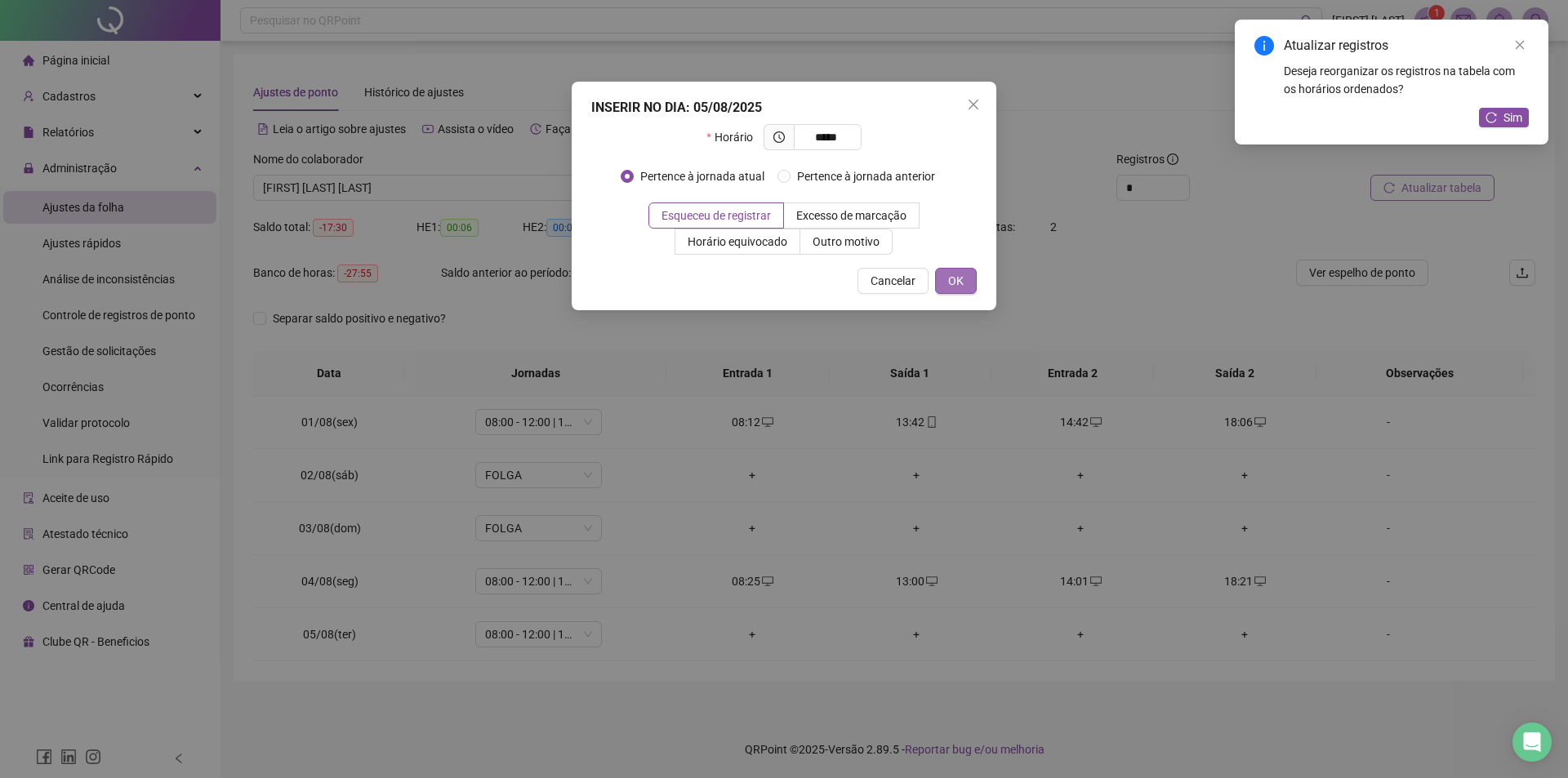 type on "*****" 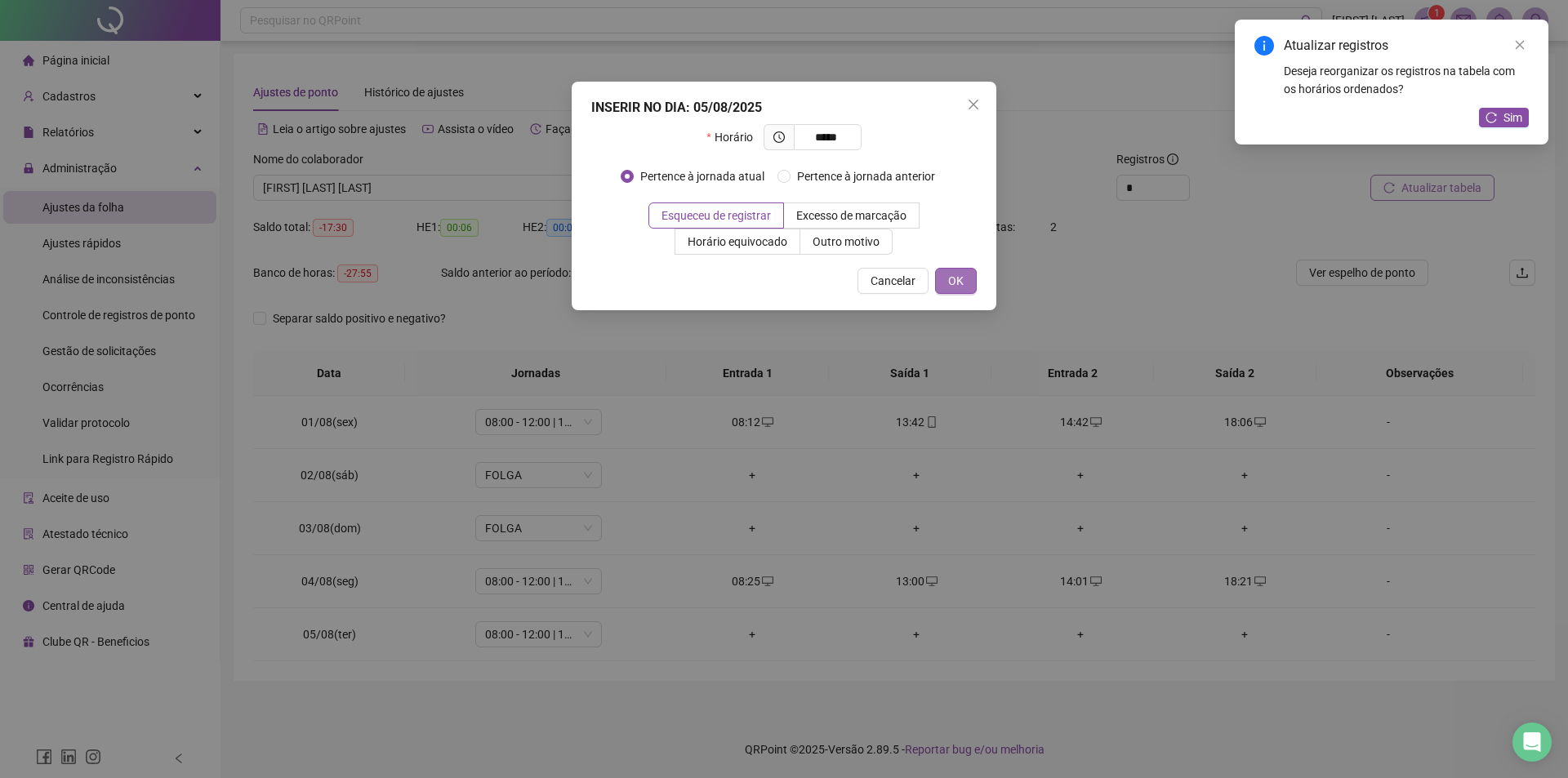 click on "OK" at bounding box center (956, 281) 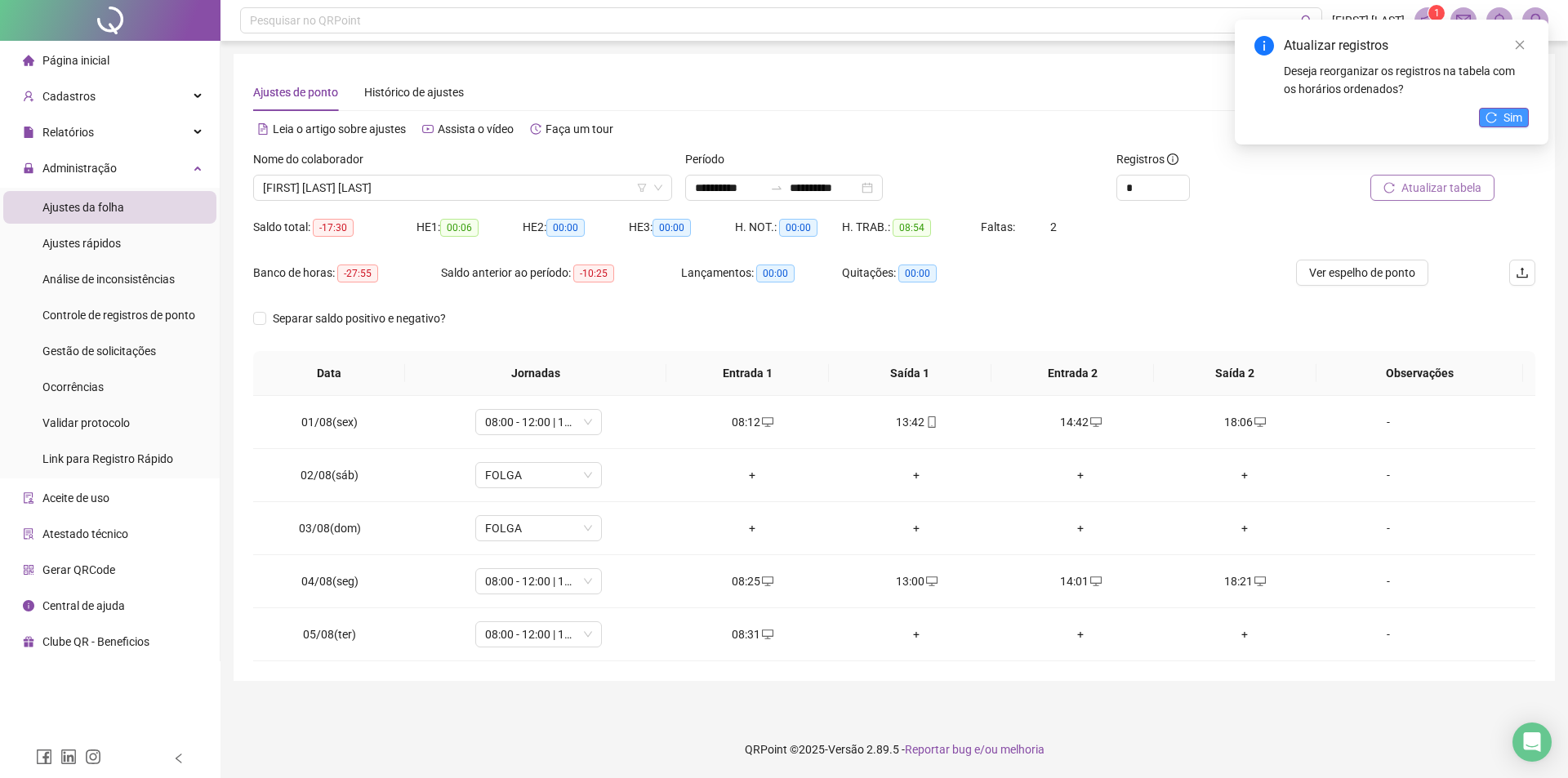 click on "Sim" at bounding box center [1503, 118] 